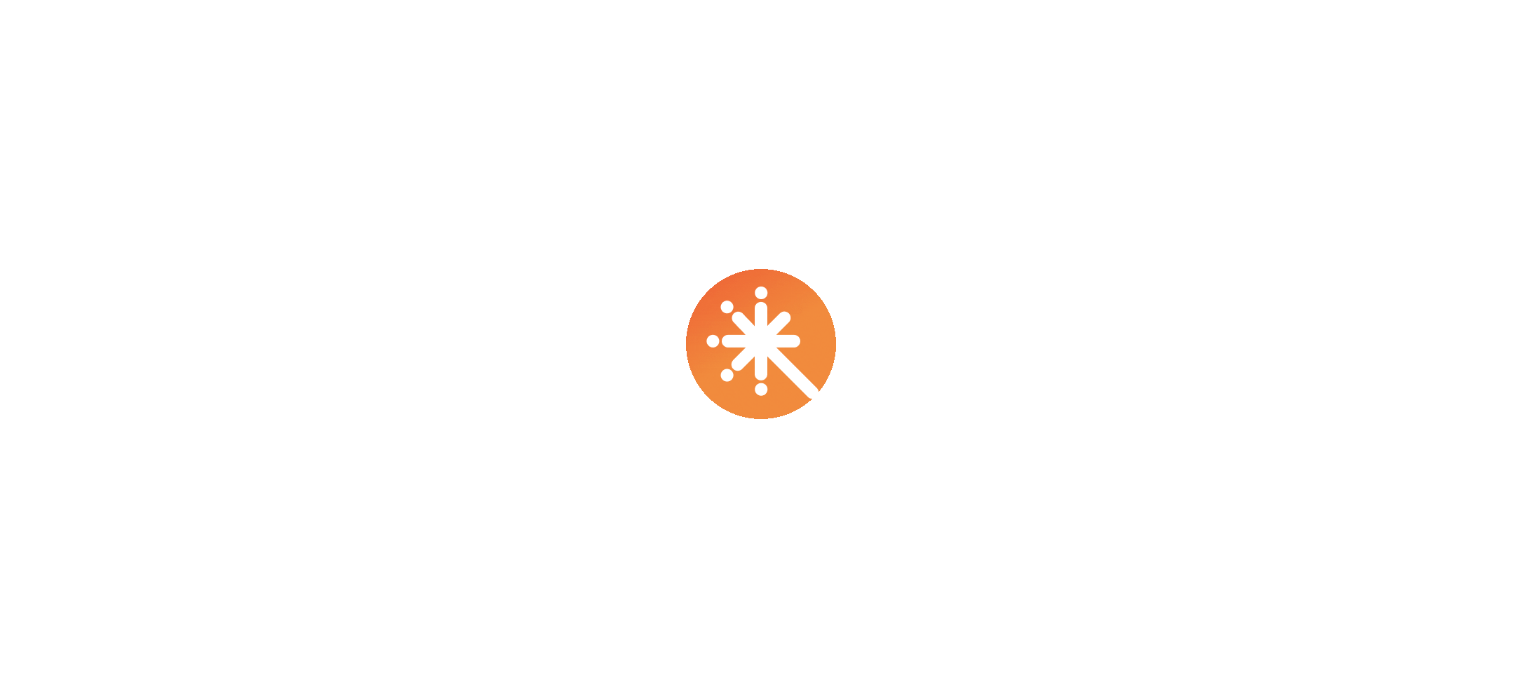 scroll, scrollTop: 0, scrollLeft: 0, axis: both 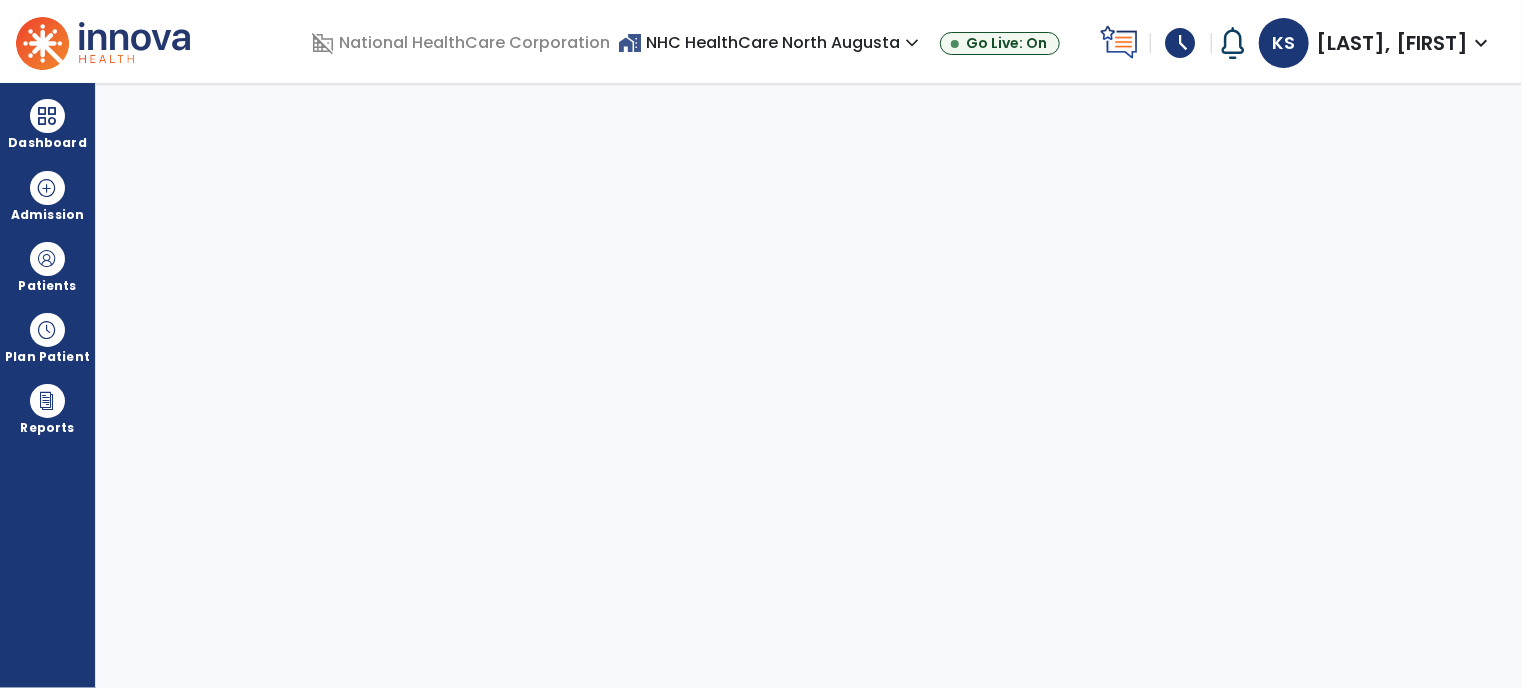 select on "****" 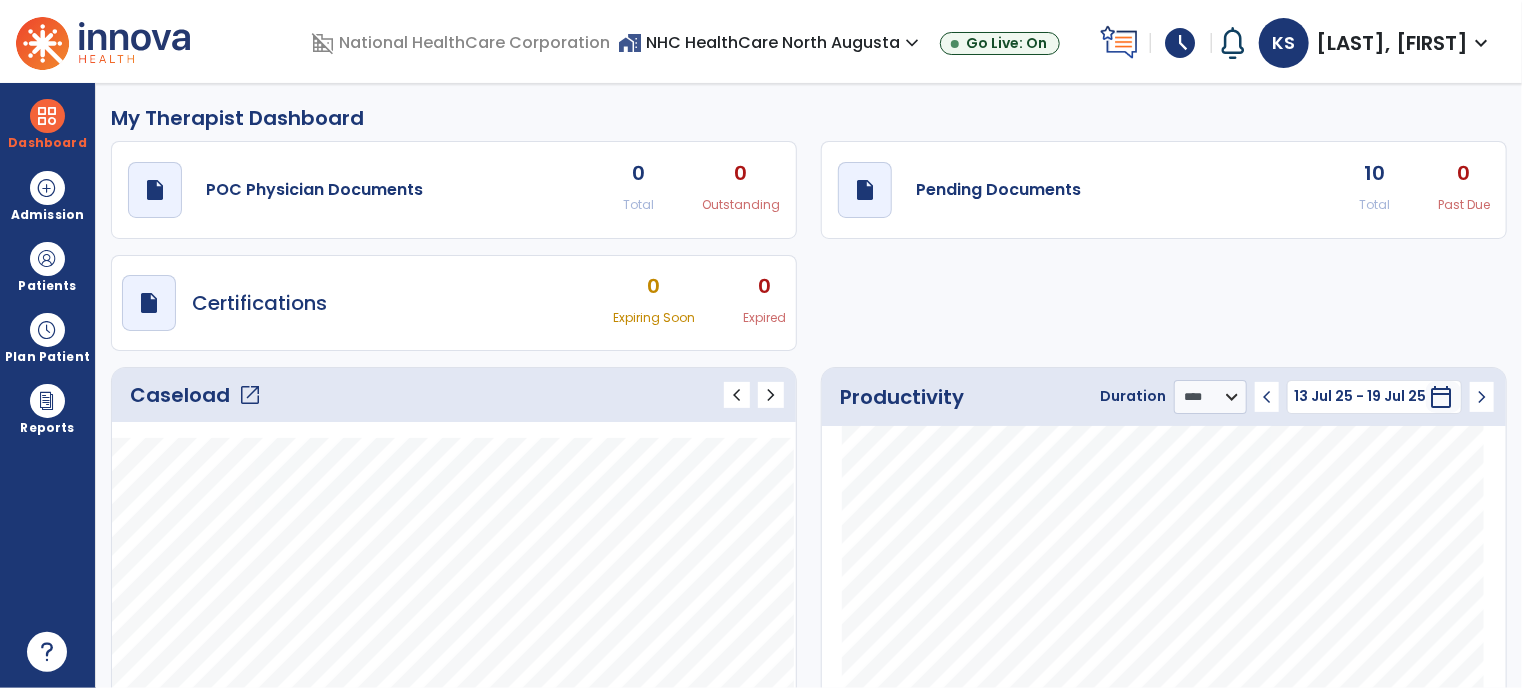 click on "schedule" at bounding box center [1181, 43] 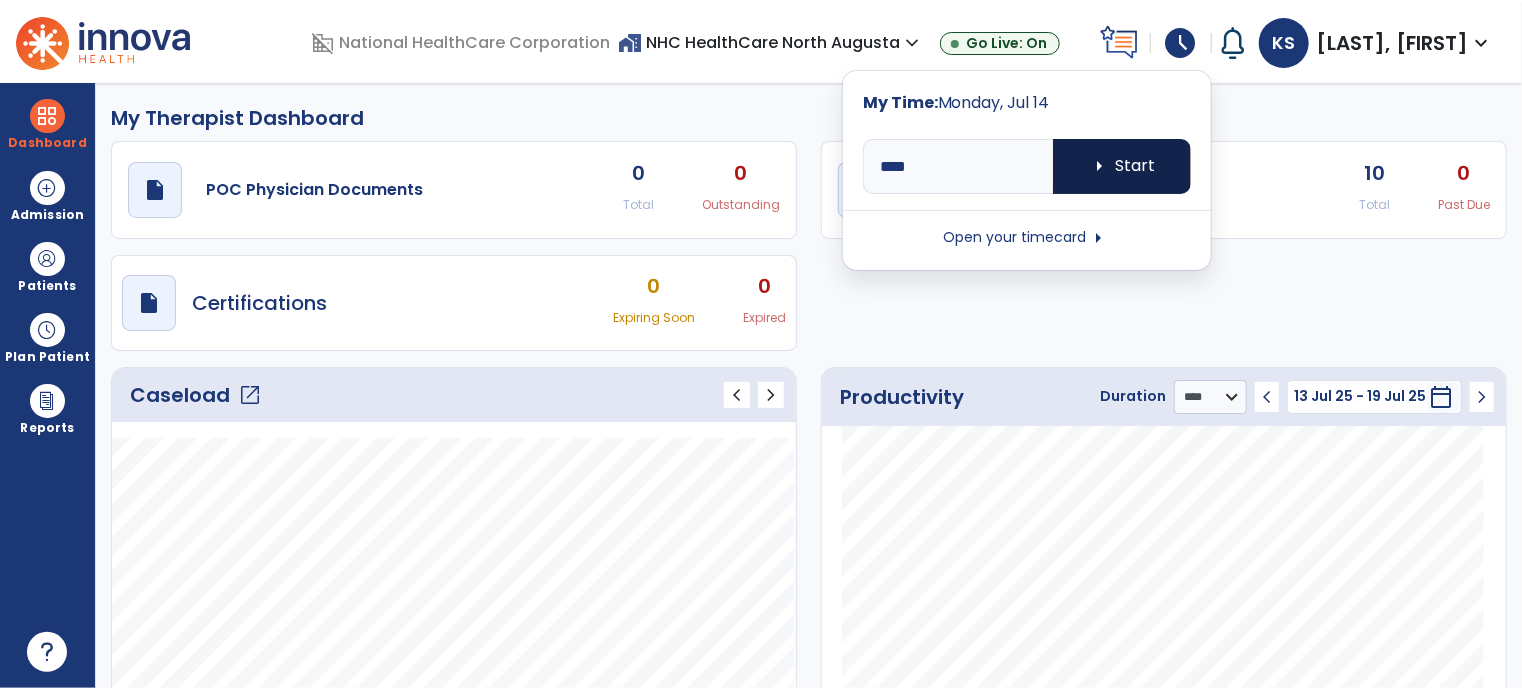 click on "arrow_right  Start" at bounding box center (1122, 166) 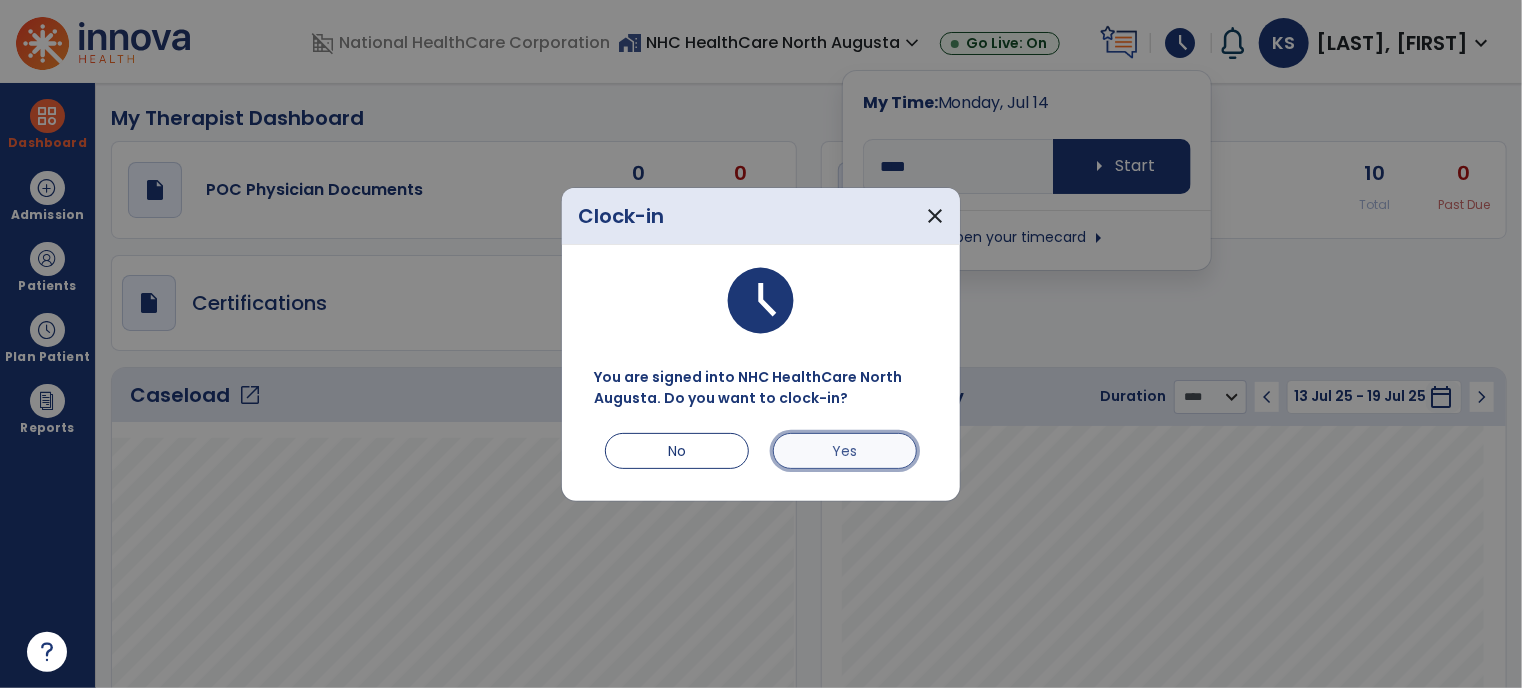 click on "Yes" at bounding box center (845, 451) 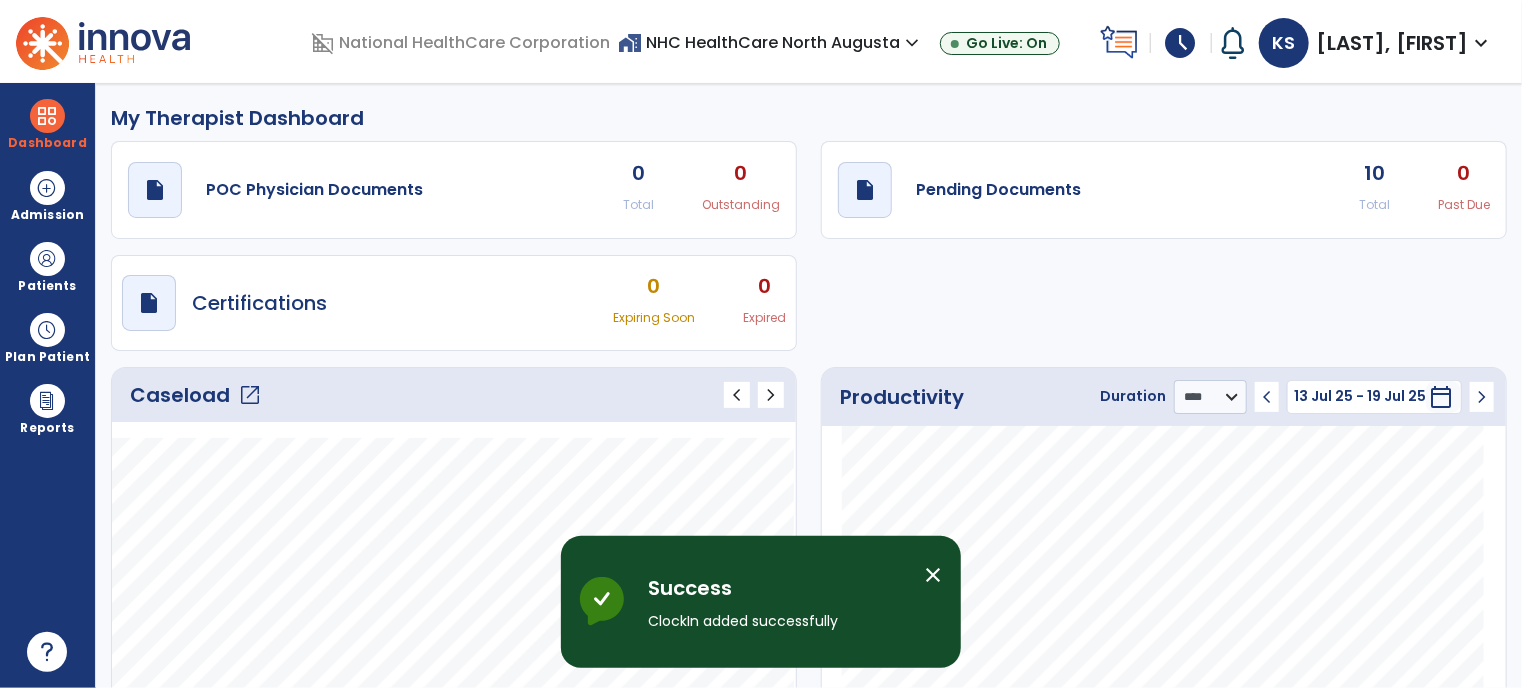 click on "open_in_new" 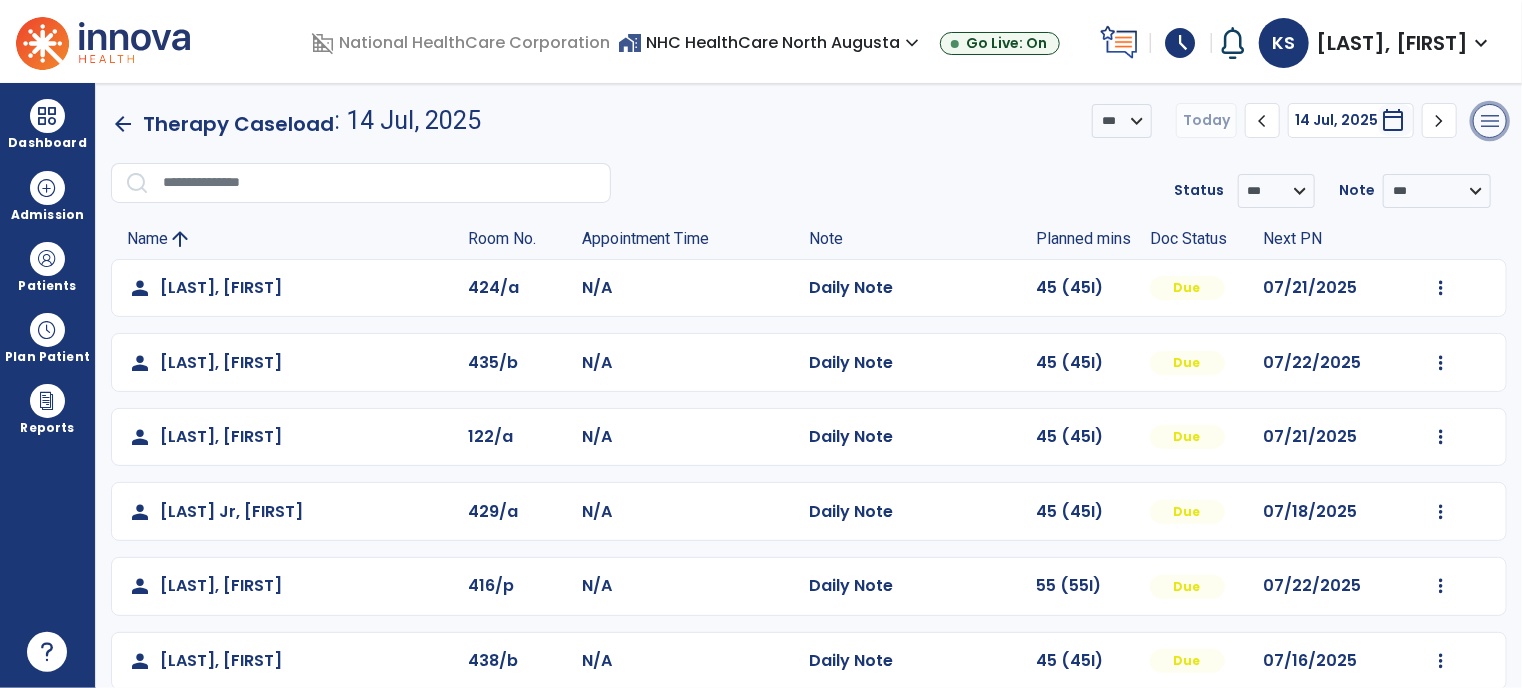 click on "menu" at bounding box center [1490, 121] 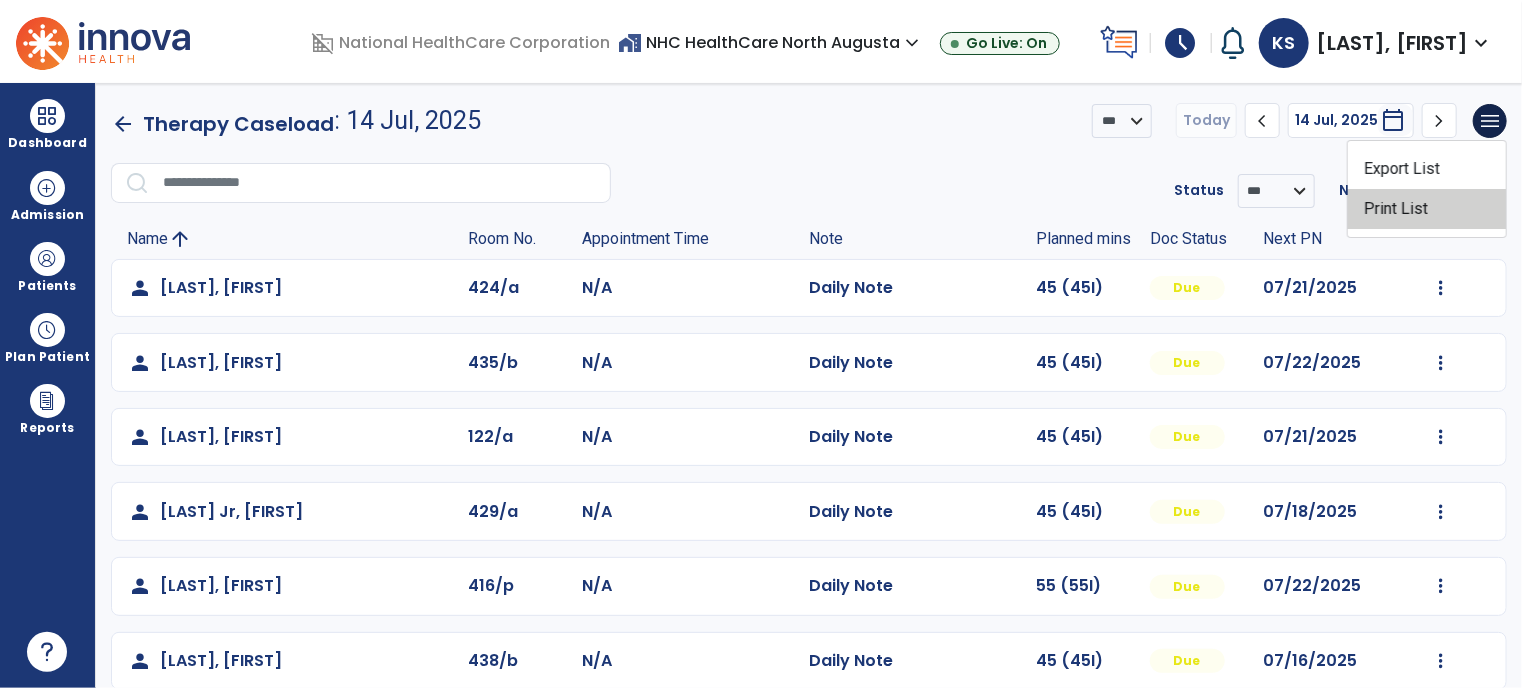 click on "Print List" 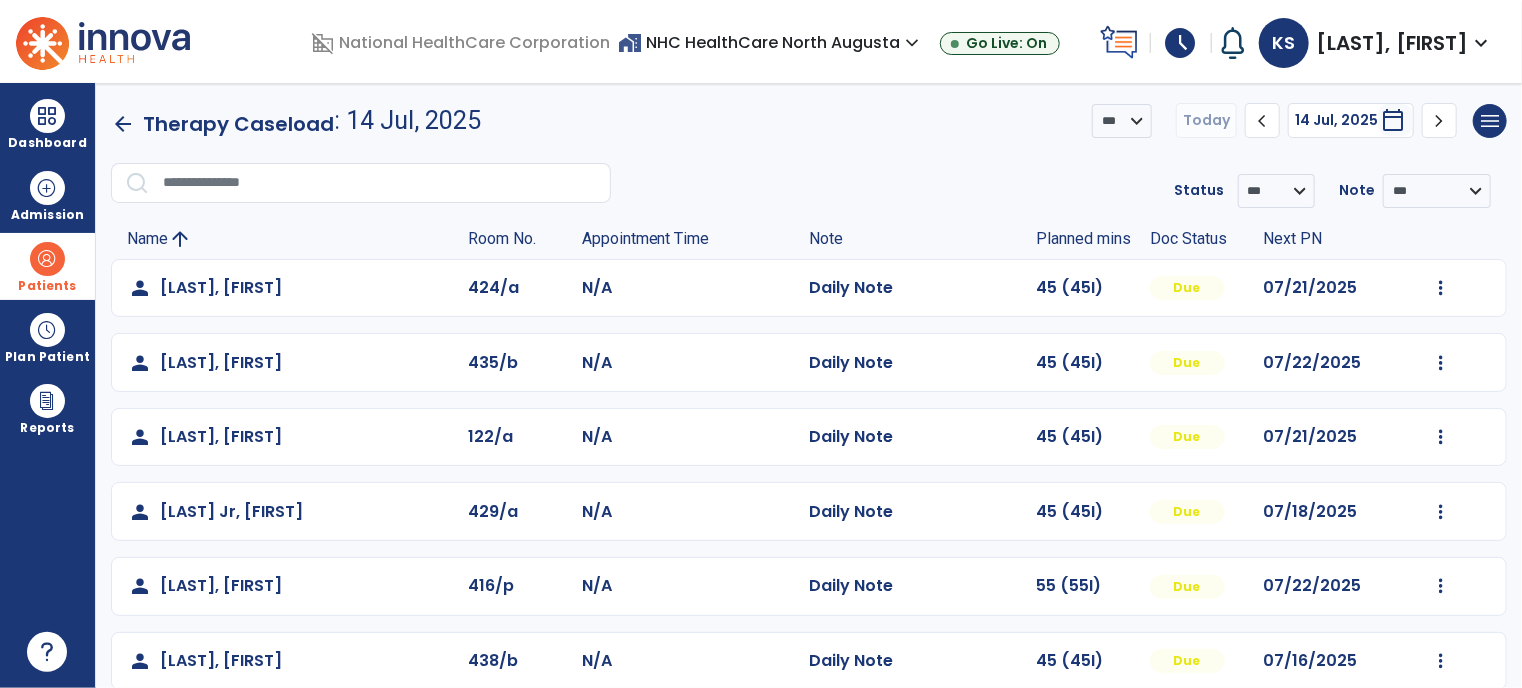 click at bounding box center (47, 259) 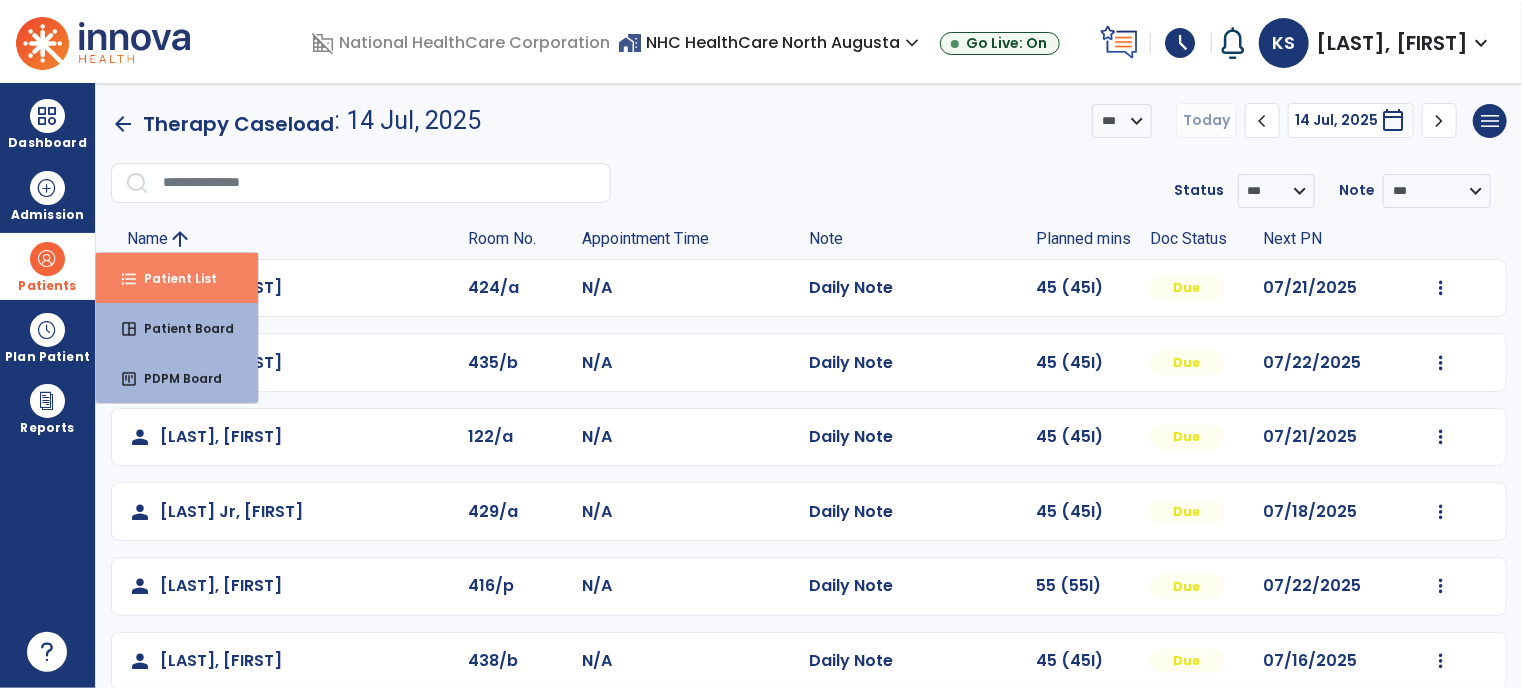 click on "format_list_bulleted  Patient List" at bounding box center (177, 278) 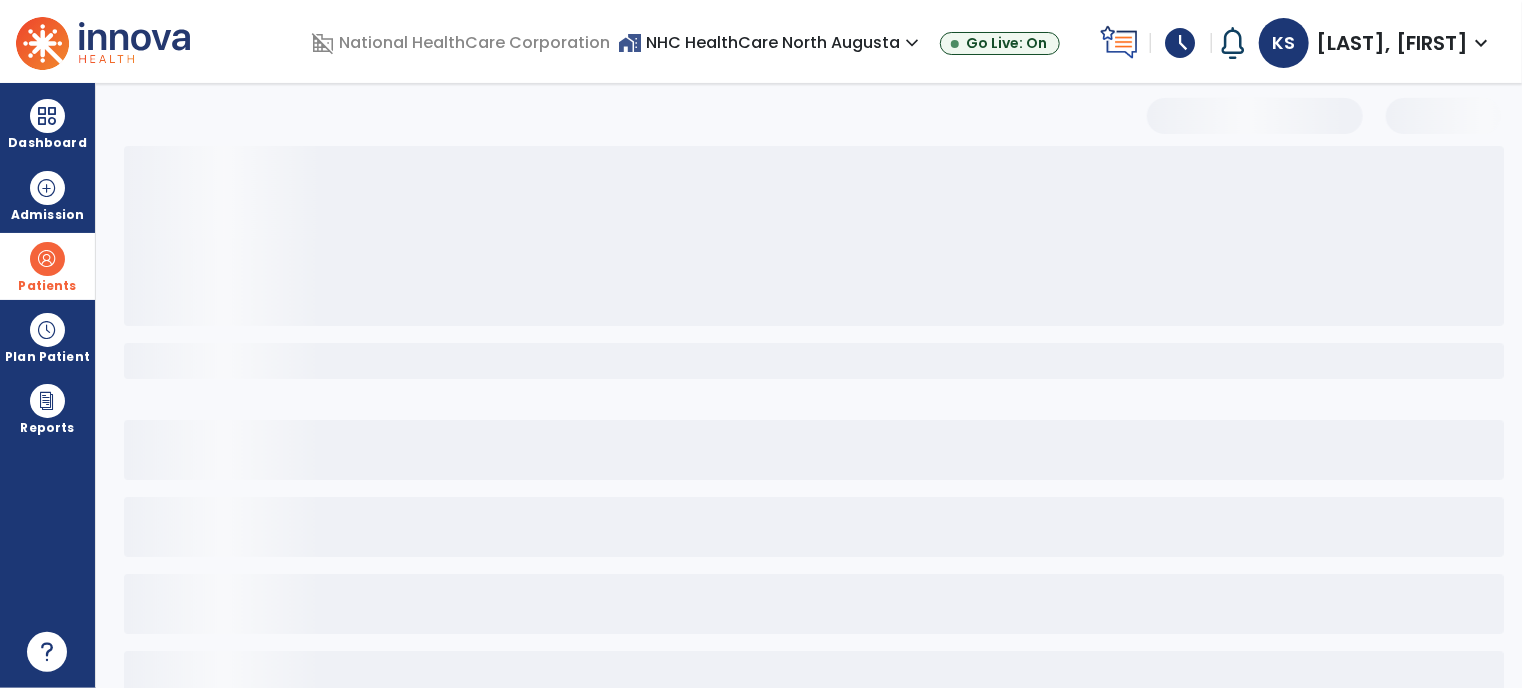 select on "***" 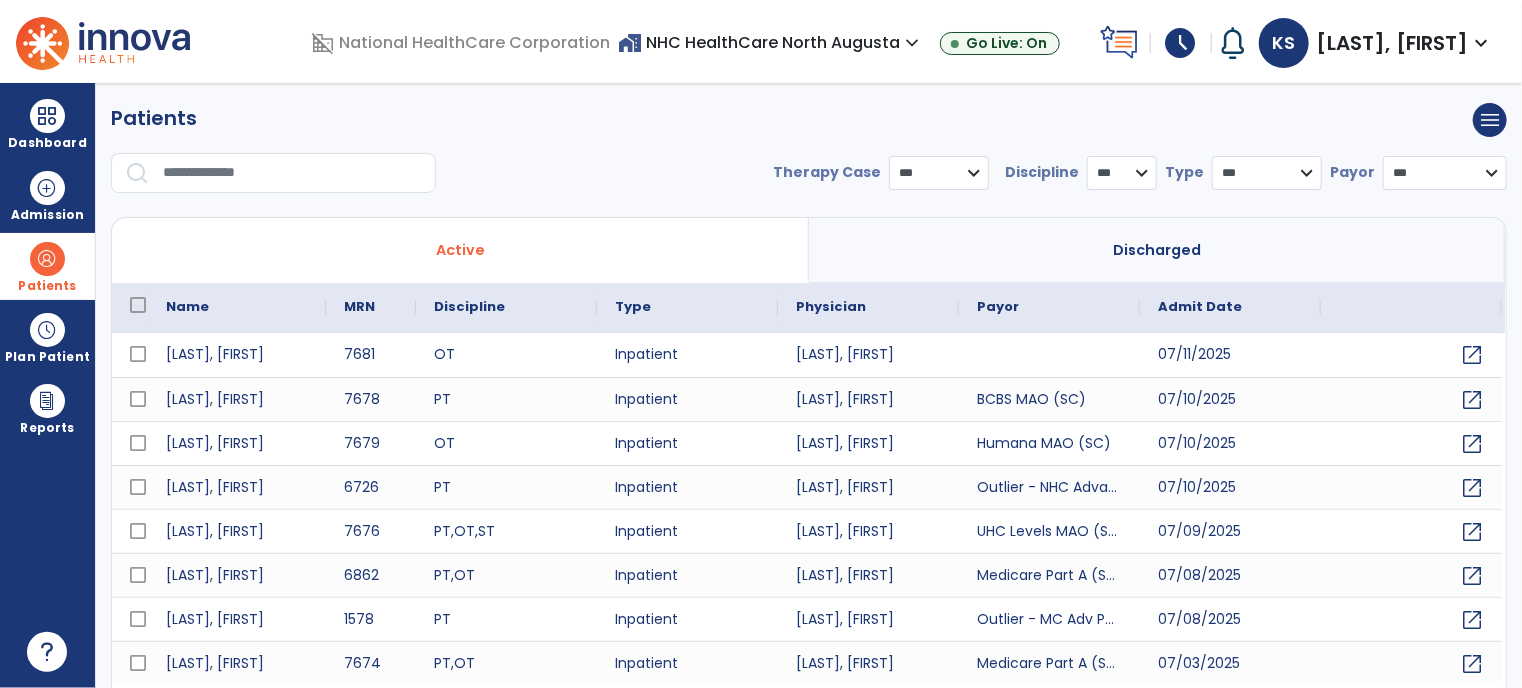click at bounding box center (292, 173) 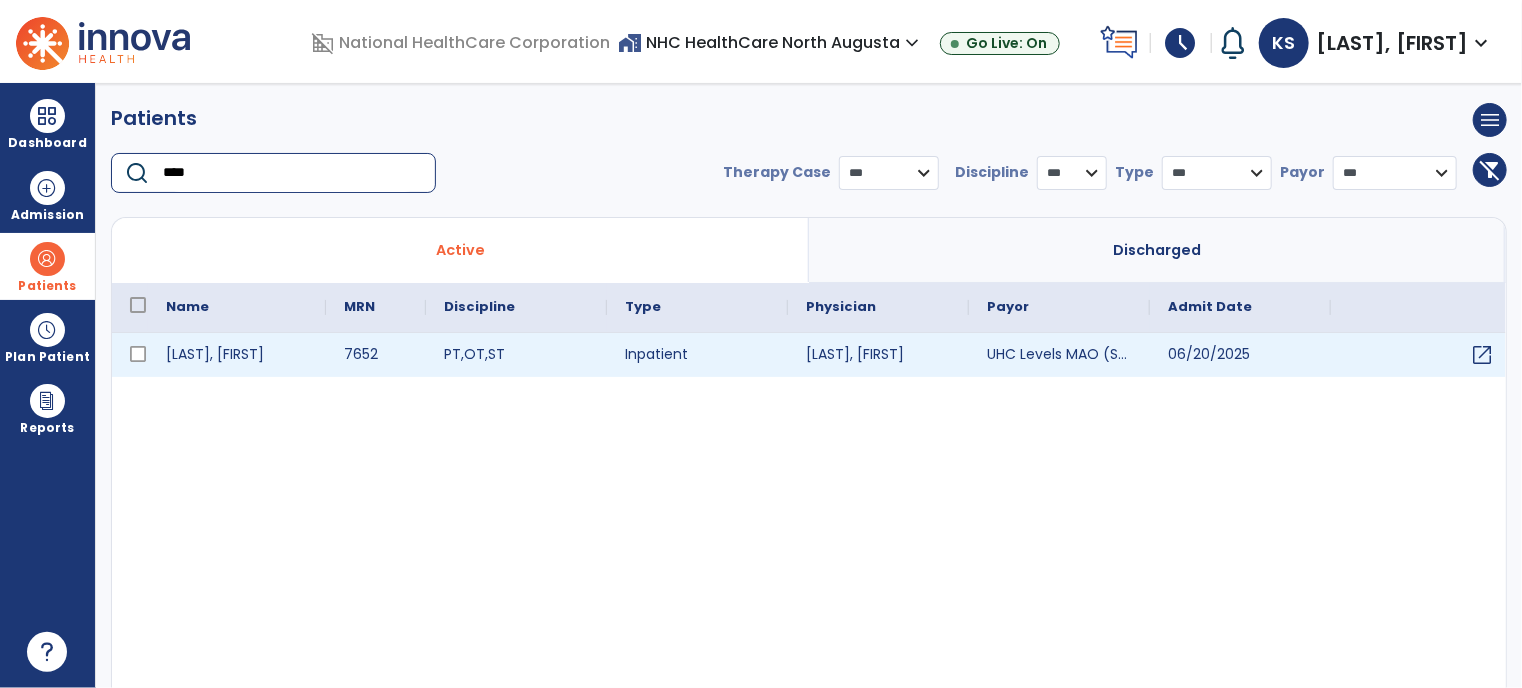 type on "****" 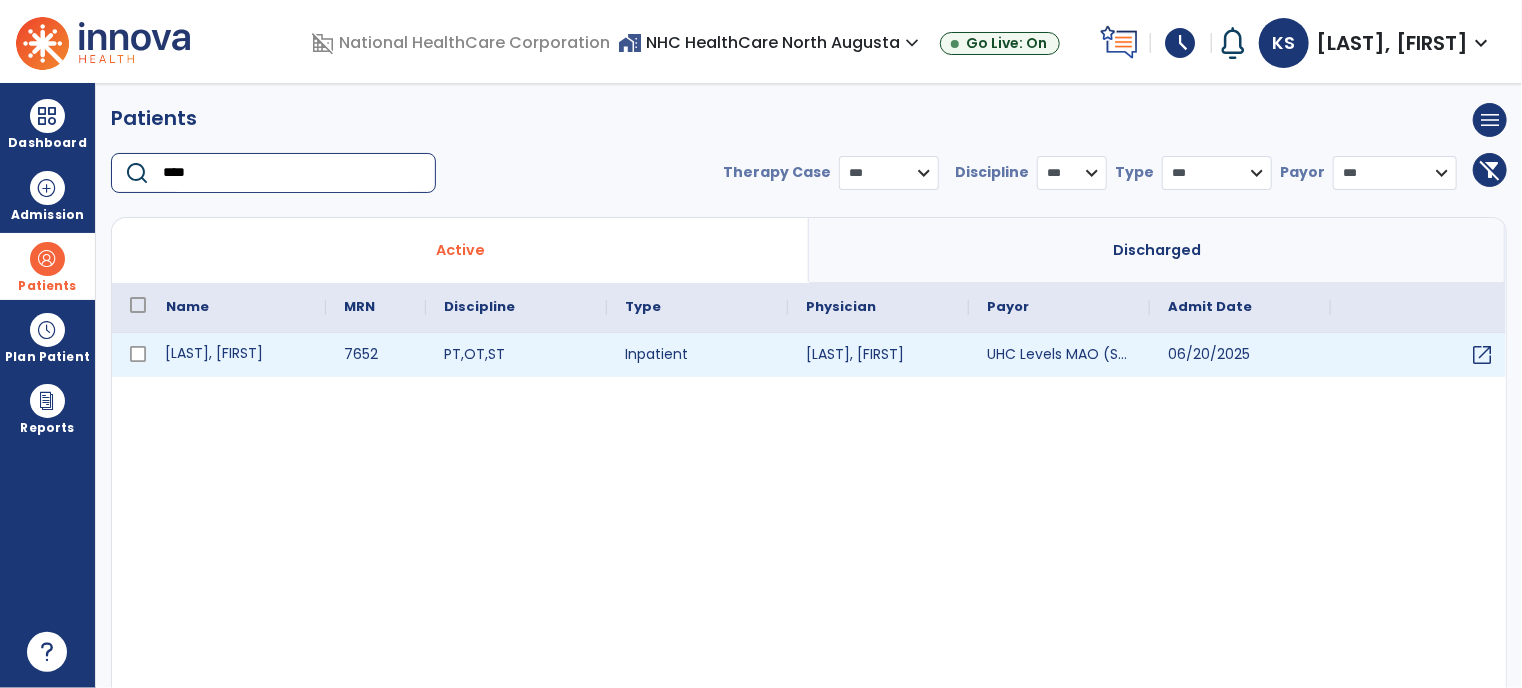 click on "[LAST], [FIRST]" at bounding box center [237, 355] 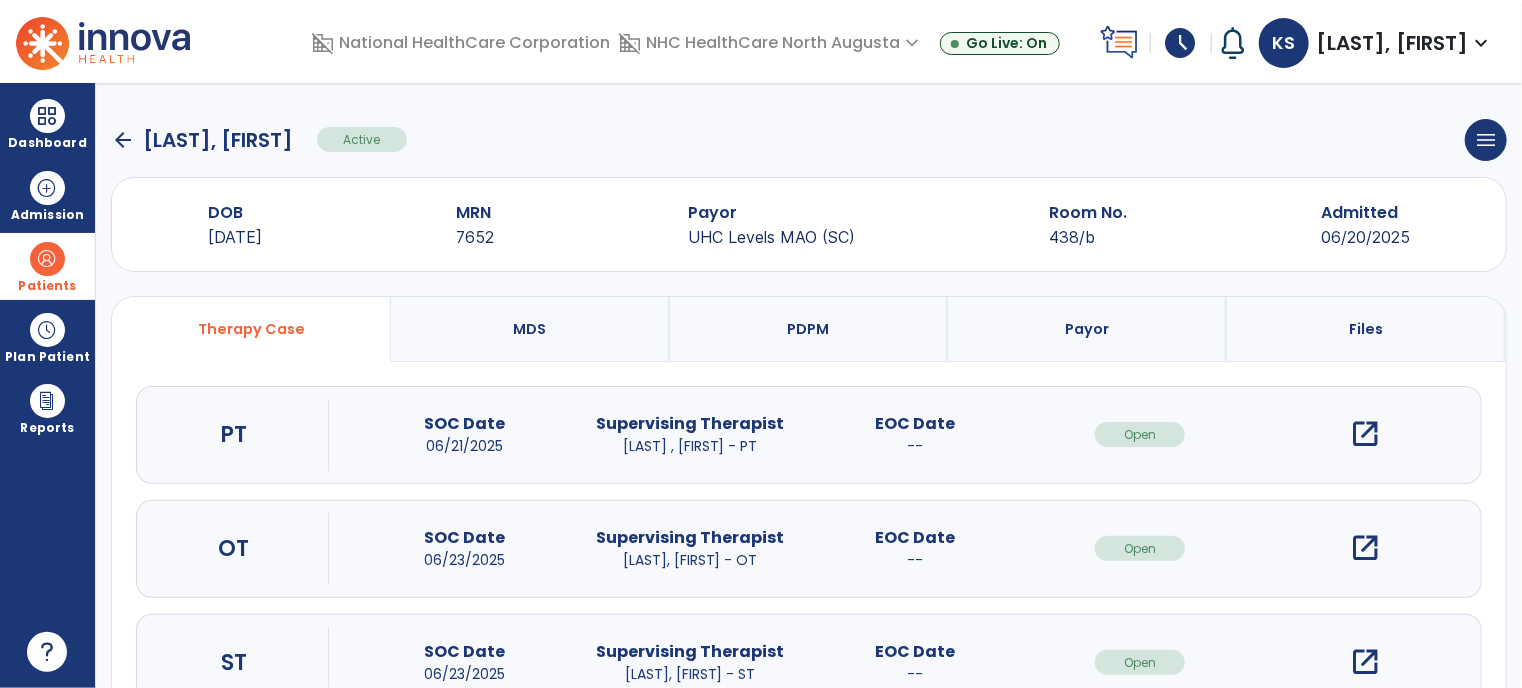 click on "open_in_new" at bounding box center (1365, 548) 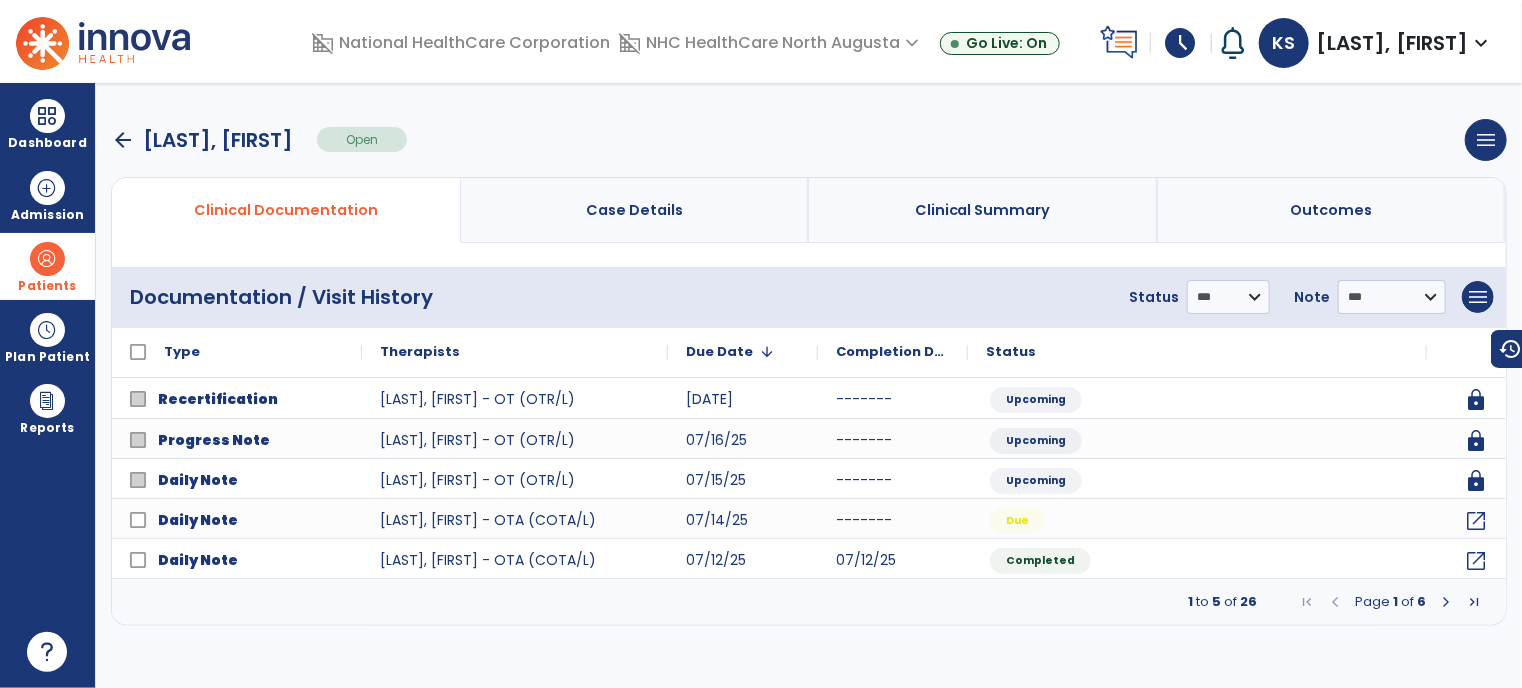 click on "Case Details" at bounding box center (635, 210) 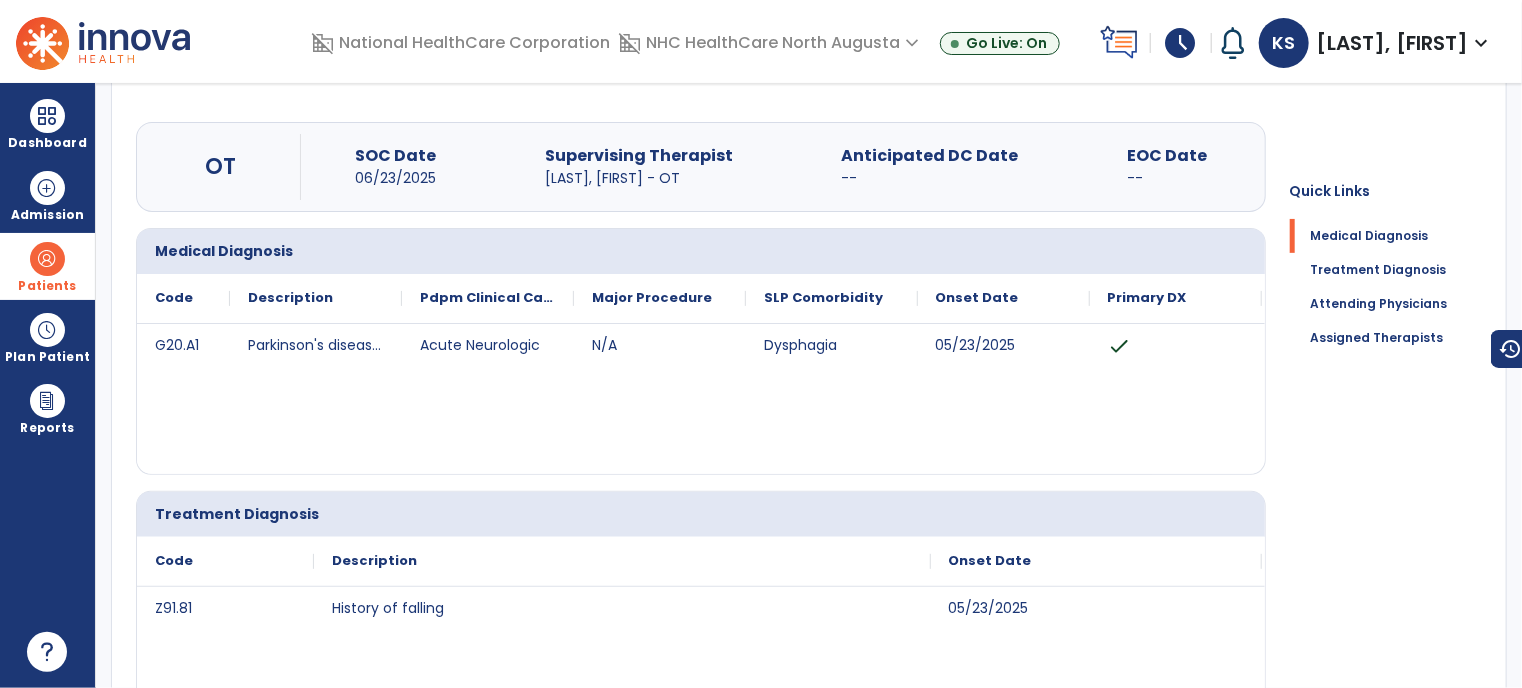 scroll, scrollTop: 0, scrollLeft: 0, axis: both 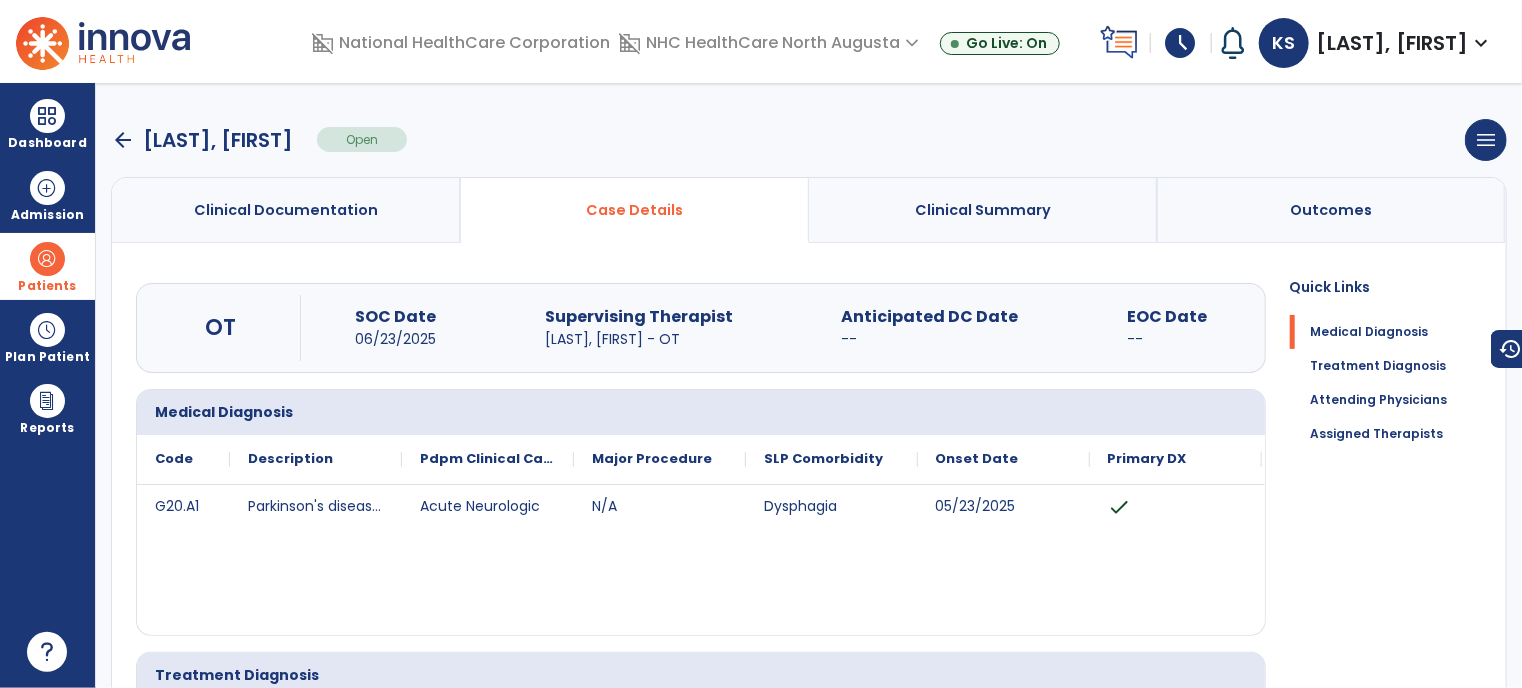 click on "Clinical Summary" at bounding box center [983, 210] 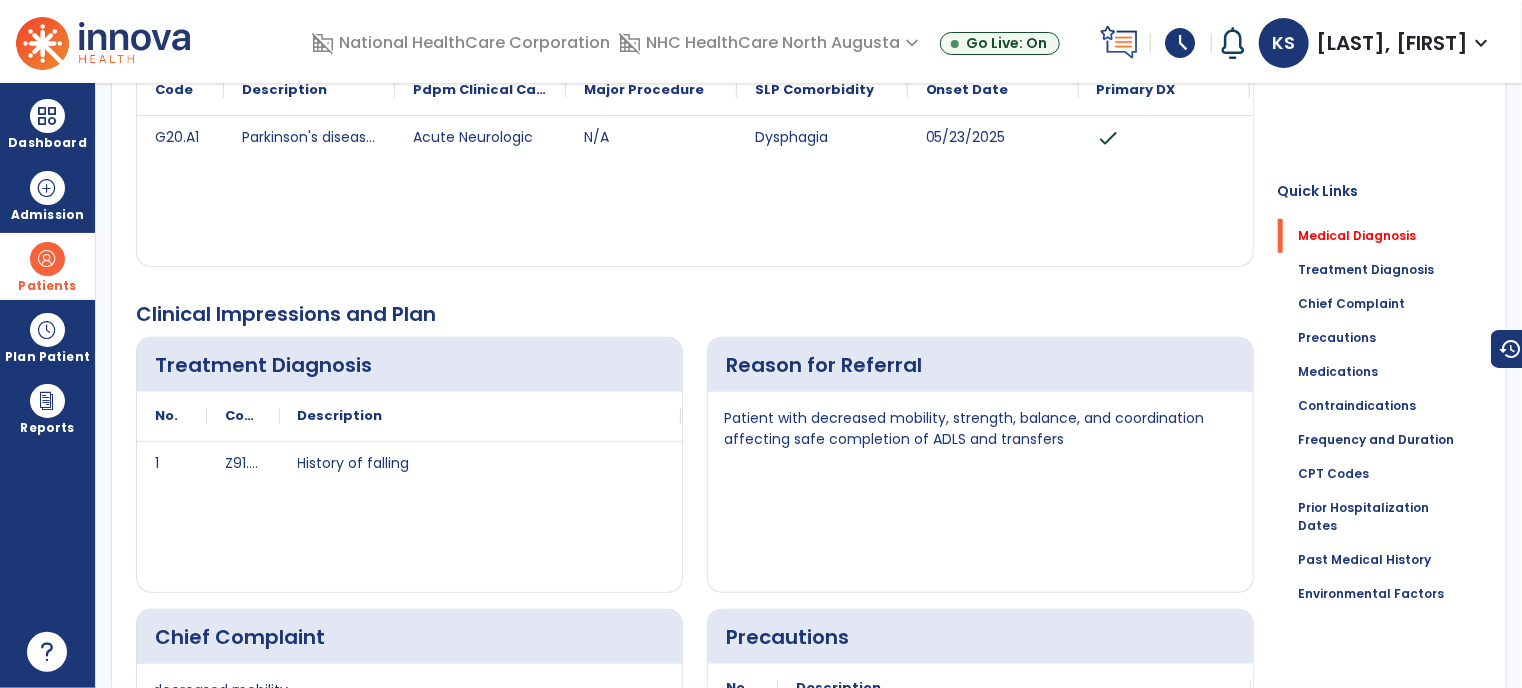 scroll, scrollTop: 0, scrollLeft: 0, axis: both 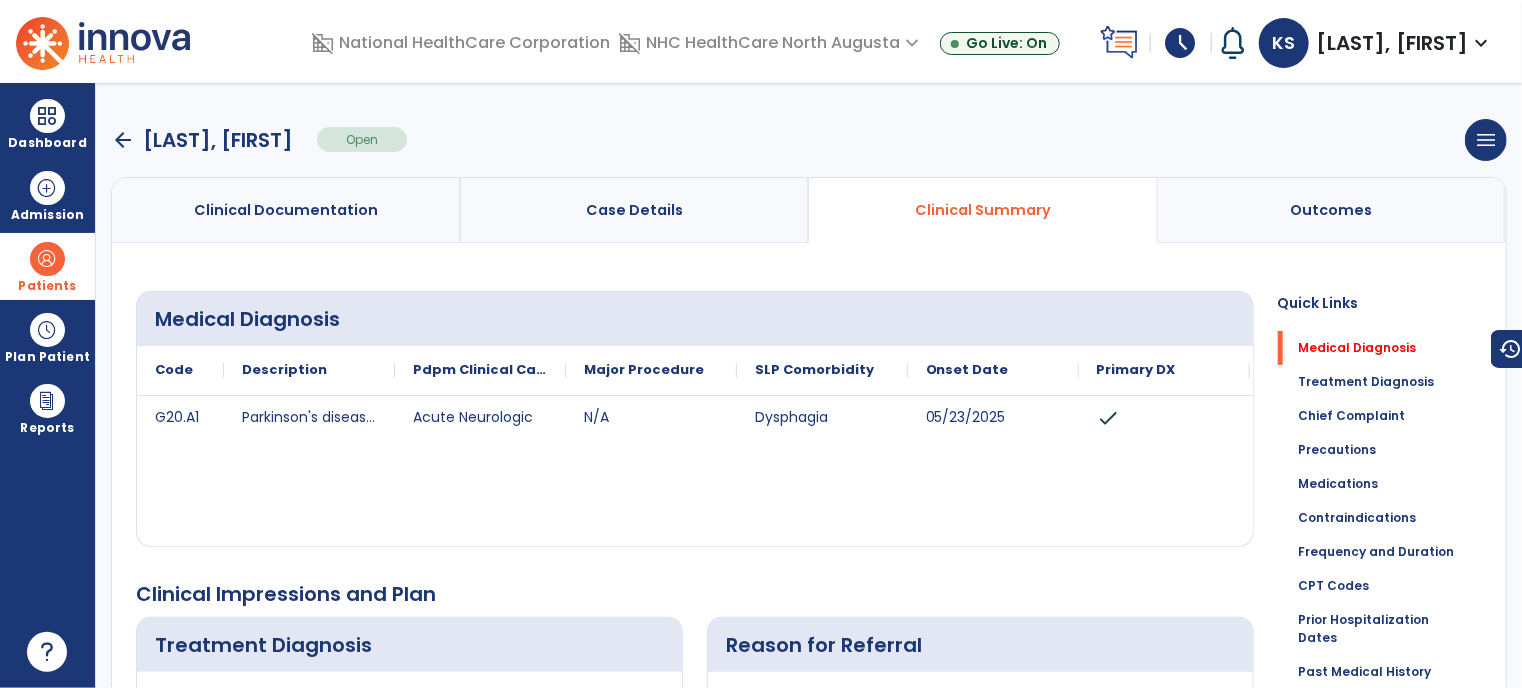 click on "Case Details" at bounding box center [634, 210] 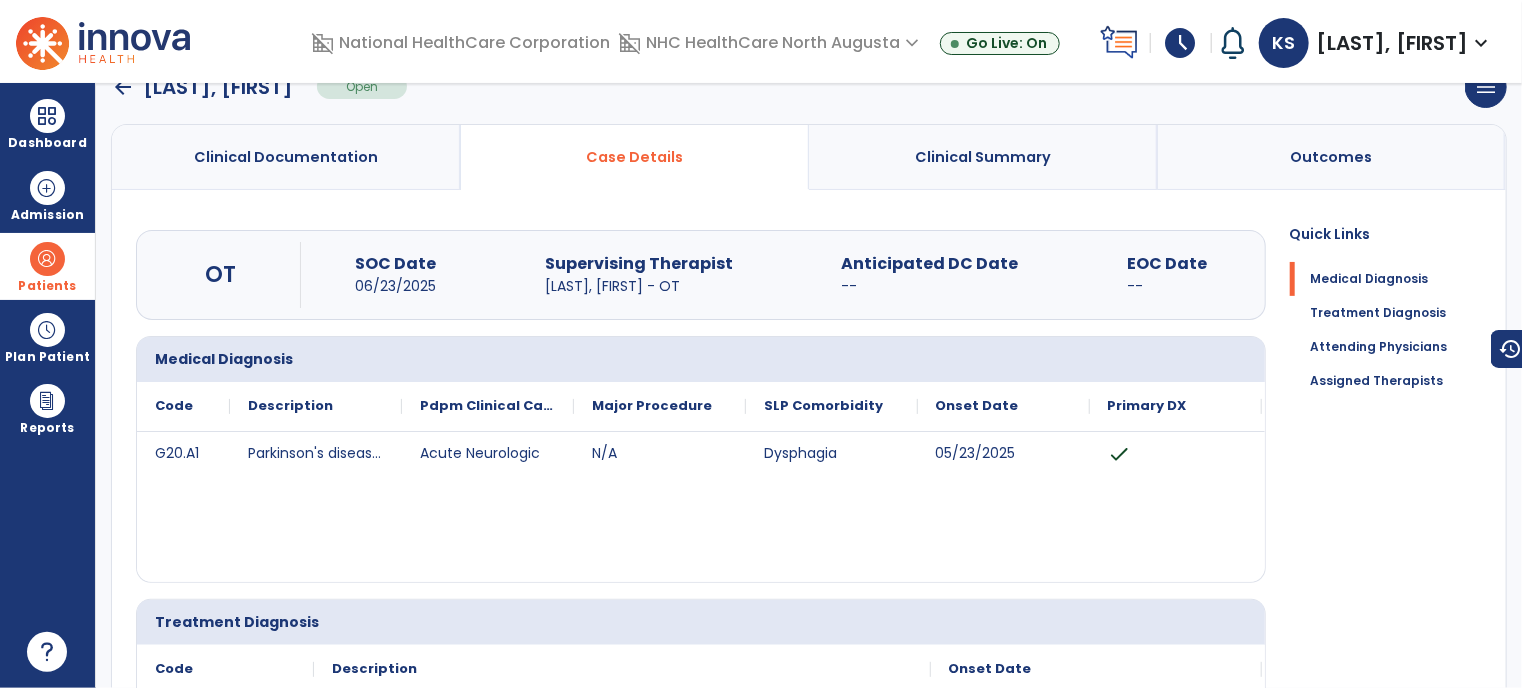 scroll, scrollTop: 0, scrollLeft: 0, axis: both 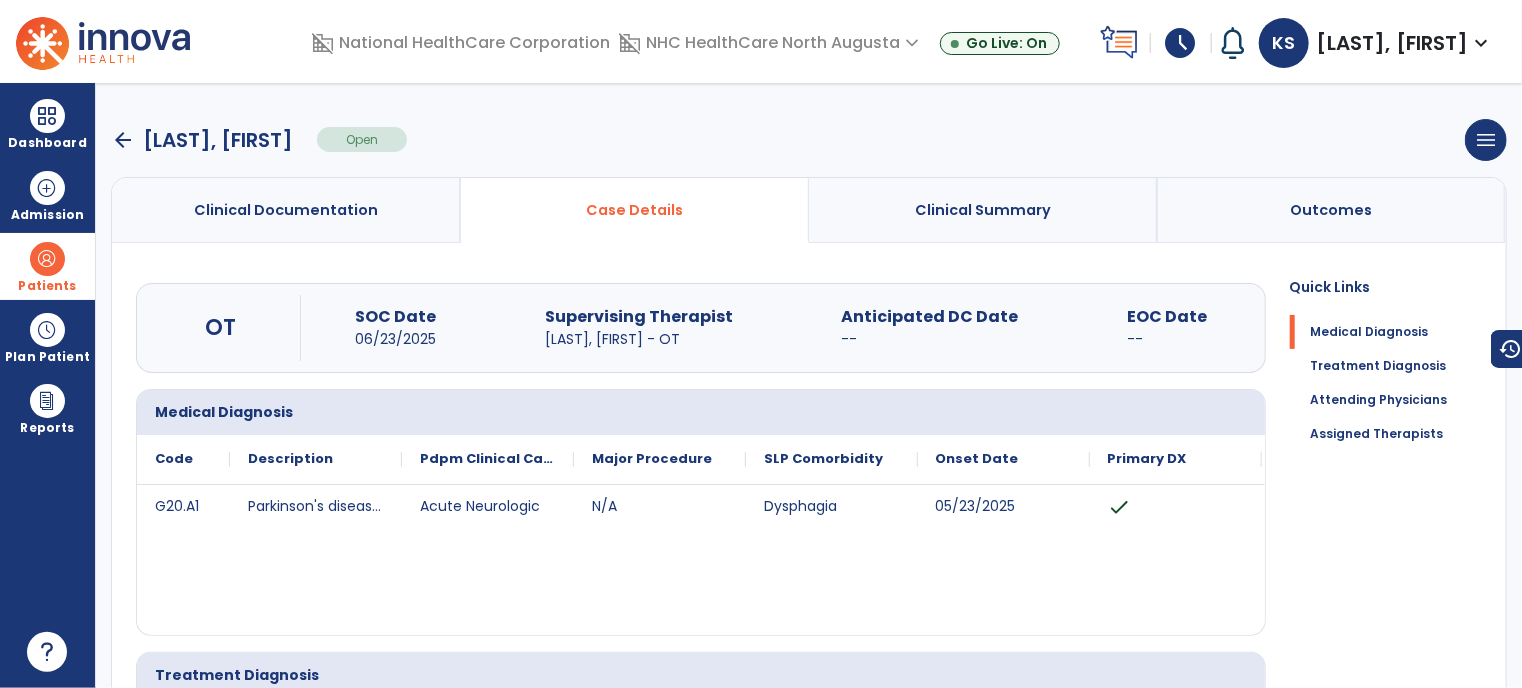click on "Clinical Summary" at bounding box center [983, 210] 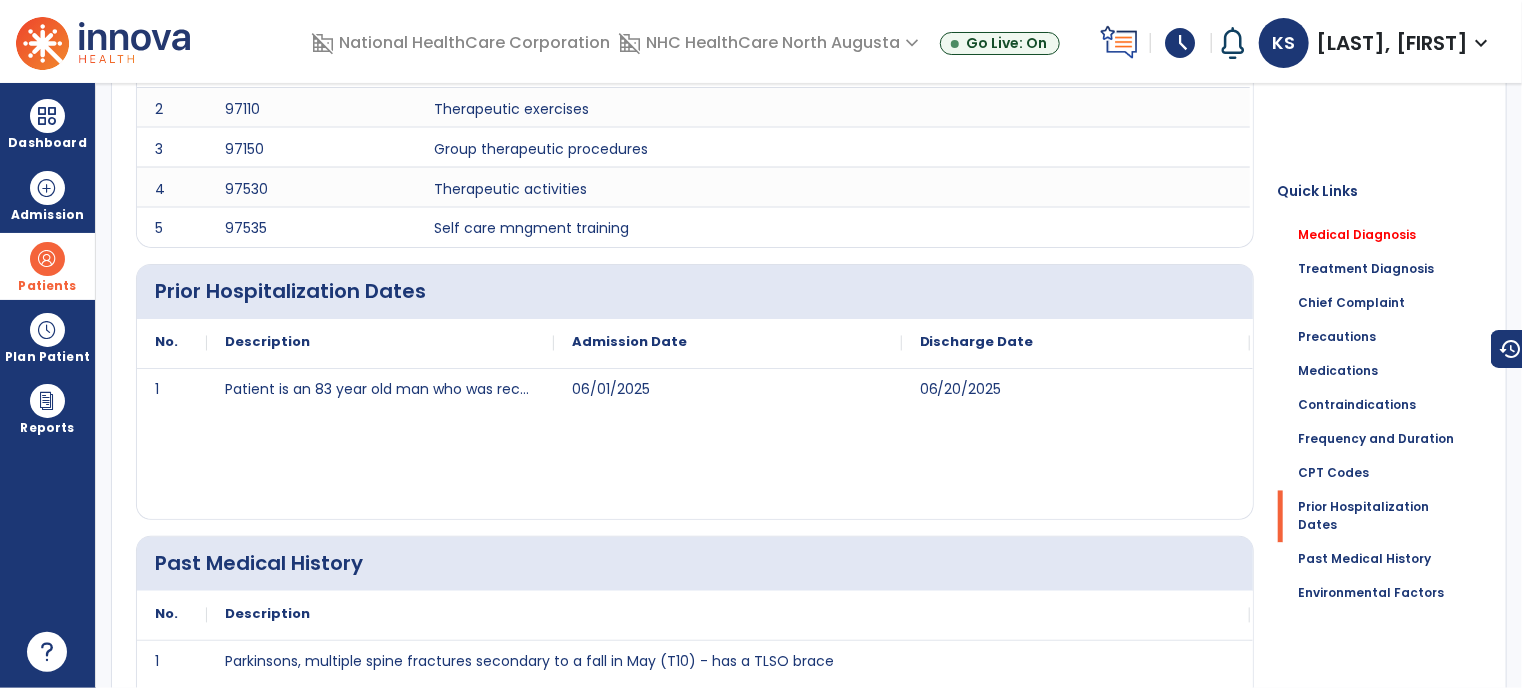 scroll, scrollTop: 1764, scrollLeft: 0, axis: vertical 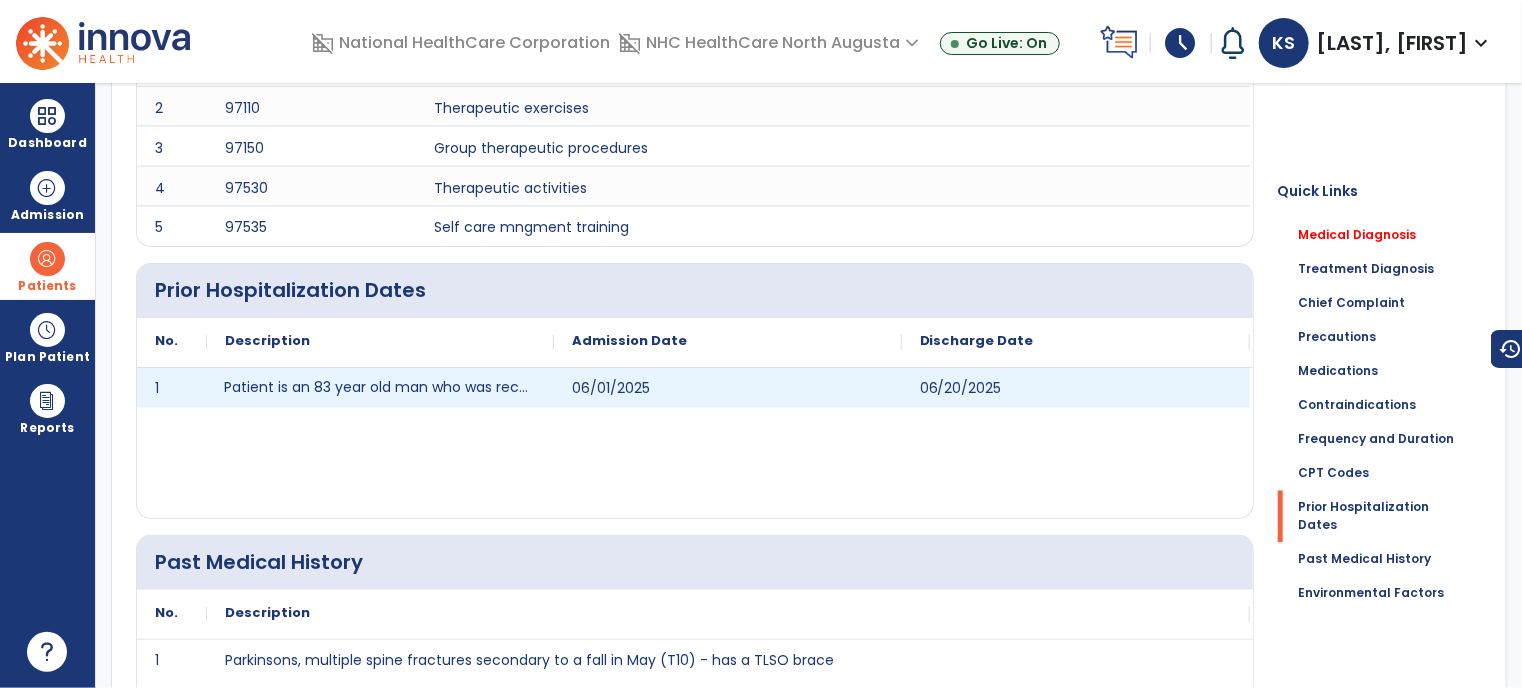 drag, startPoint x: 500, startPoint y: 377, endPoint x: 524, endPoint y: 385, distance: 25.298222 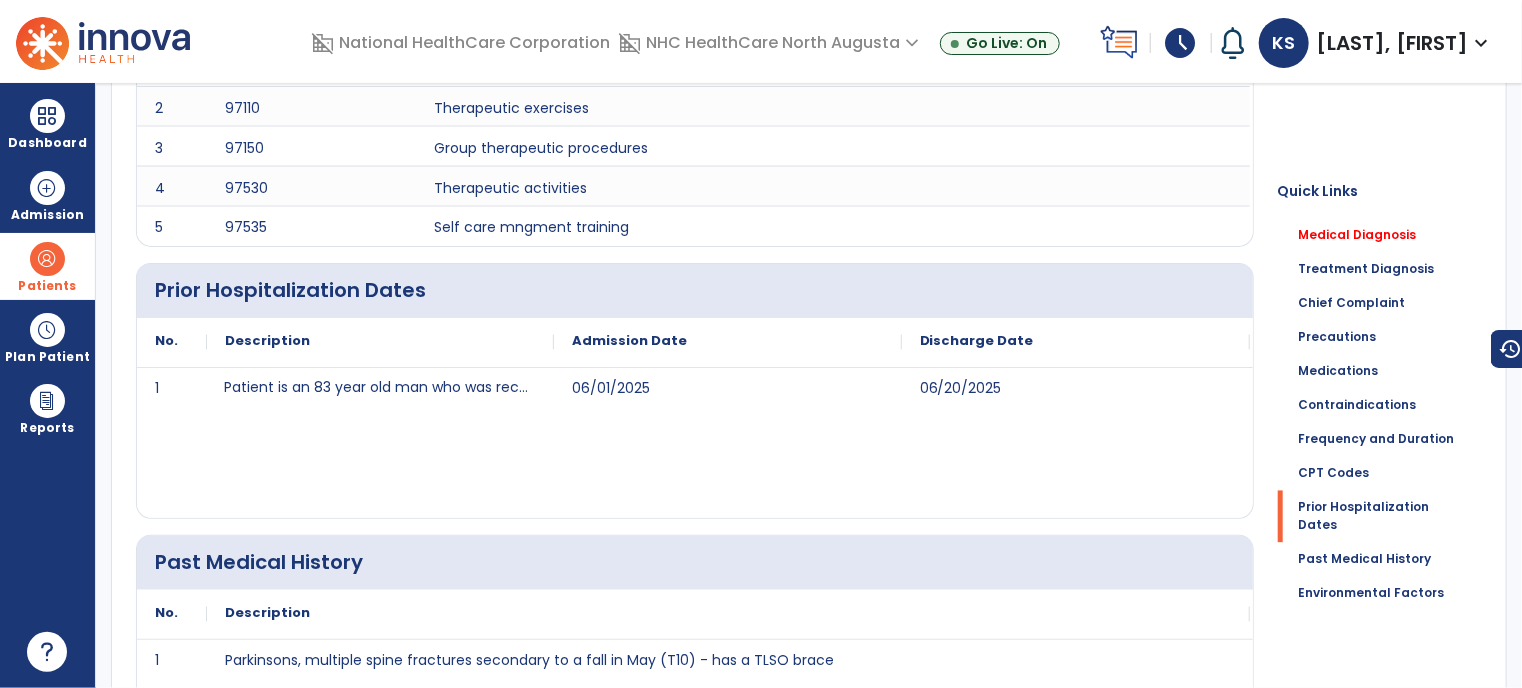 drag, startPoint x: 524, startPoint y: 385, endPoint x: 353, endPoint y: 477, distance: 194.17775 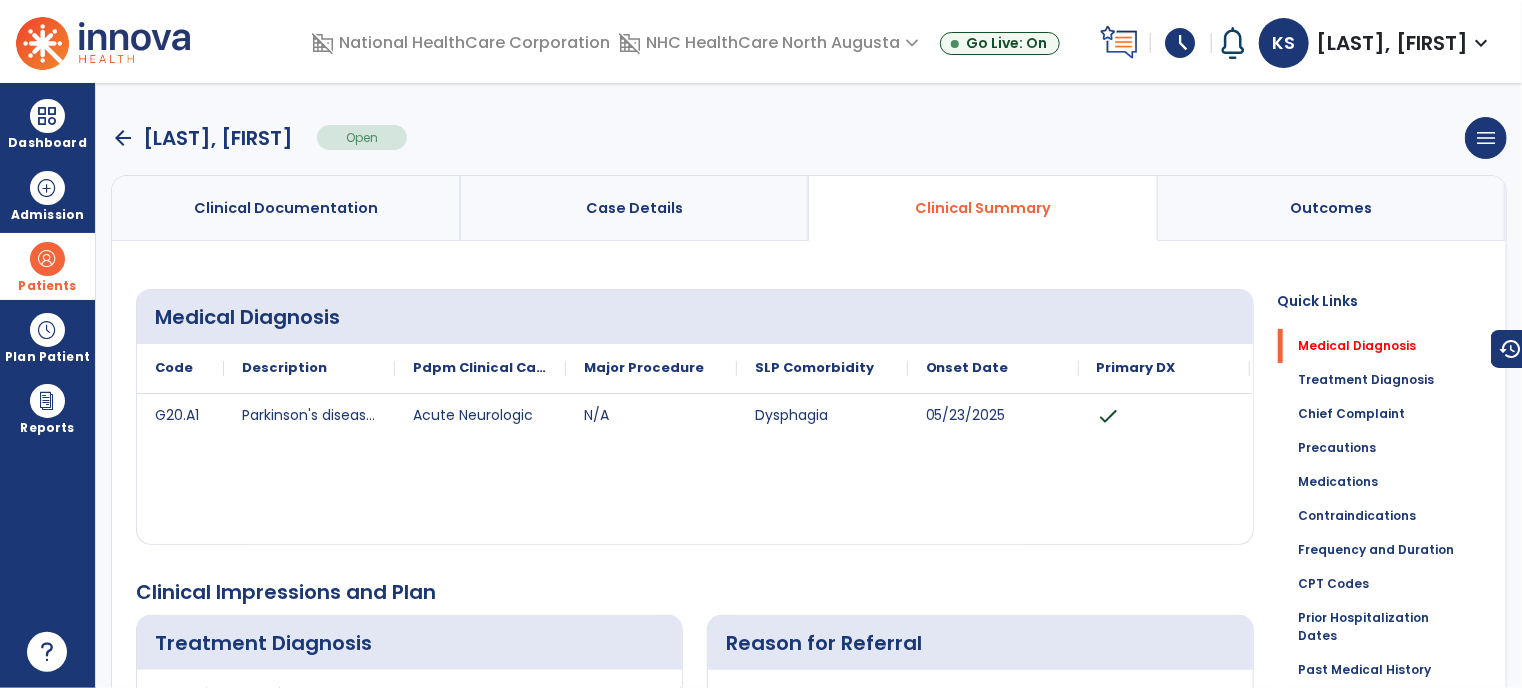 scroll, scrollTop: 0, scrollLeft: 0, axis: both 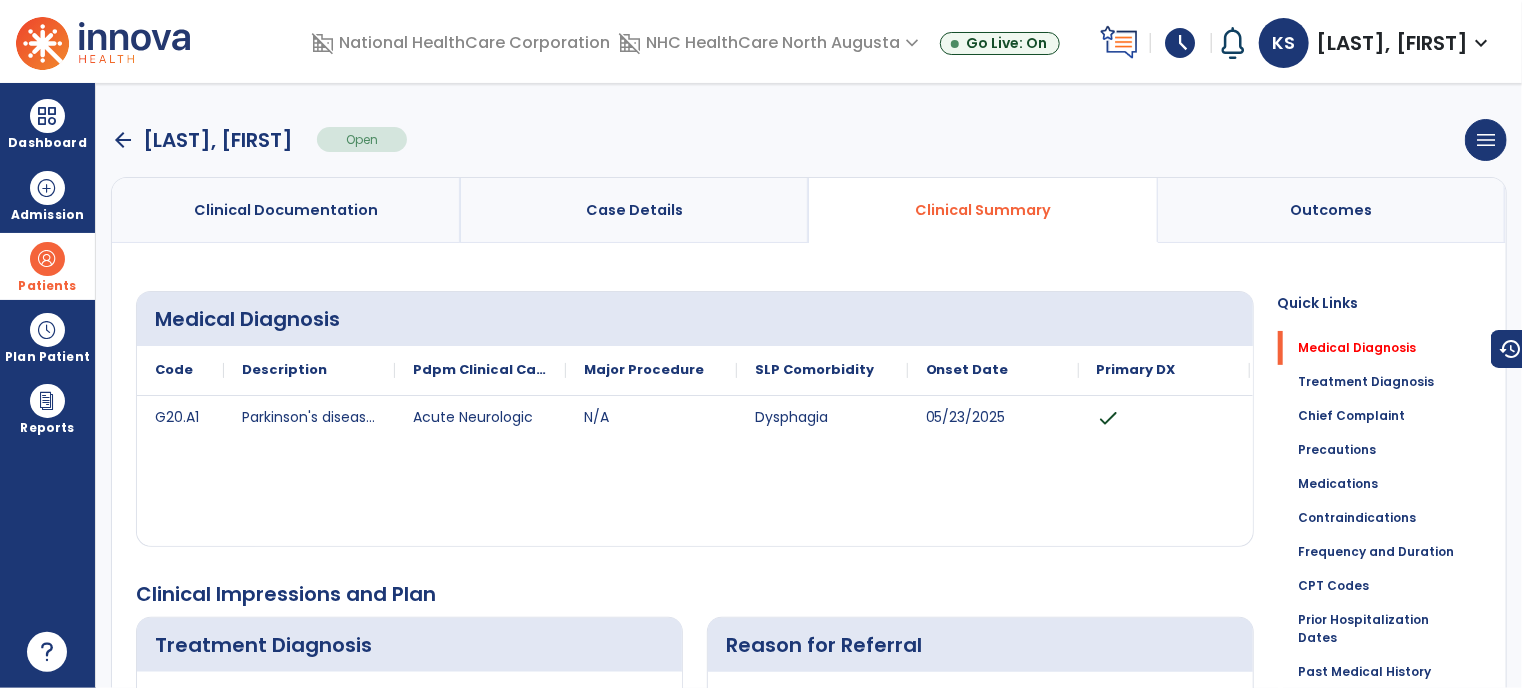 click at bounding box center (47, 259) 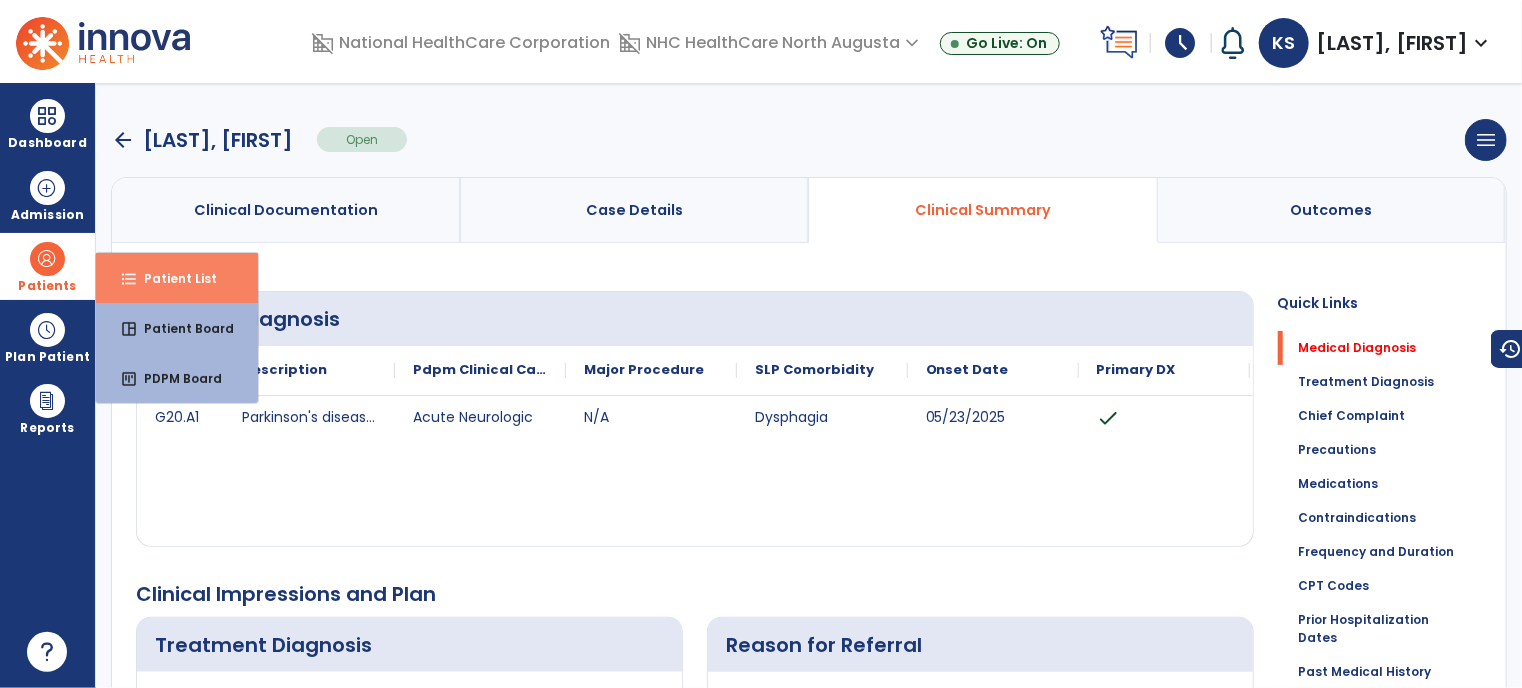 click on "format_list_bulleted  Patient List" at bounding box center (177, 278) 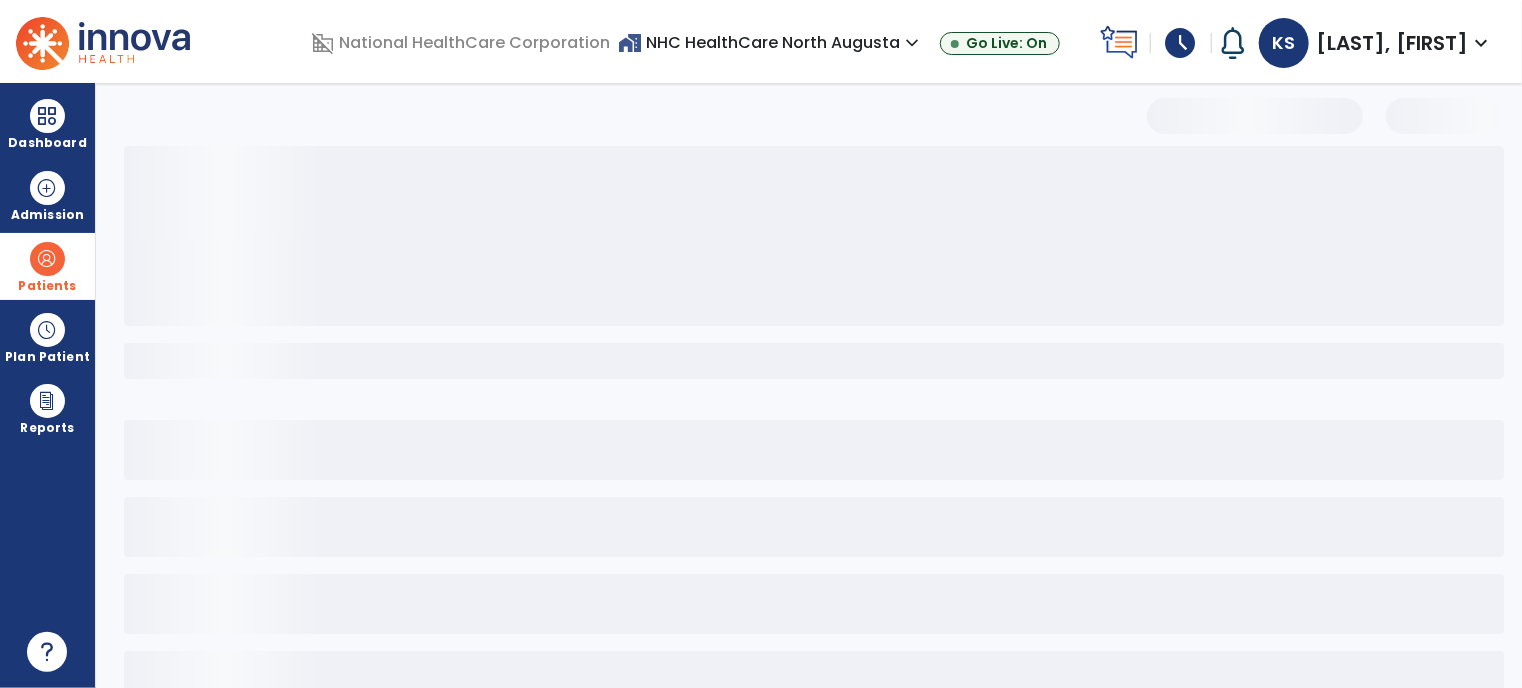 select on "***" 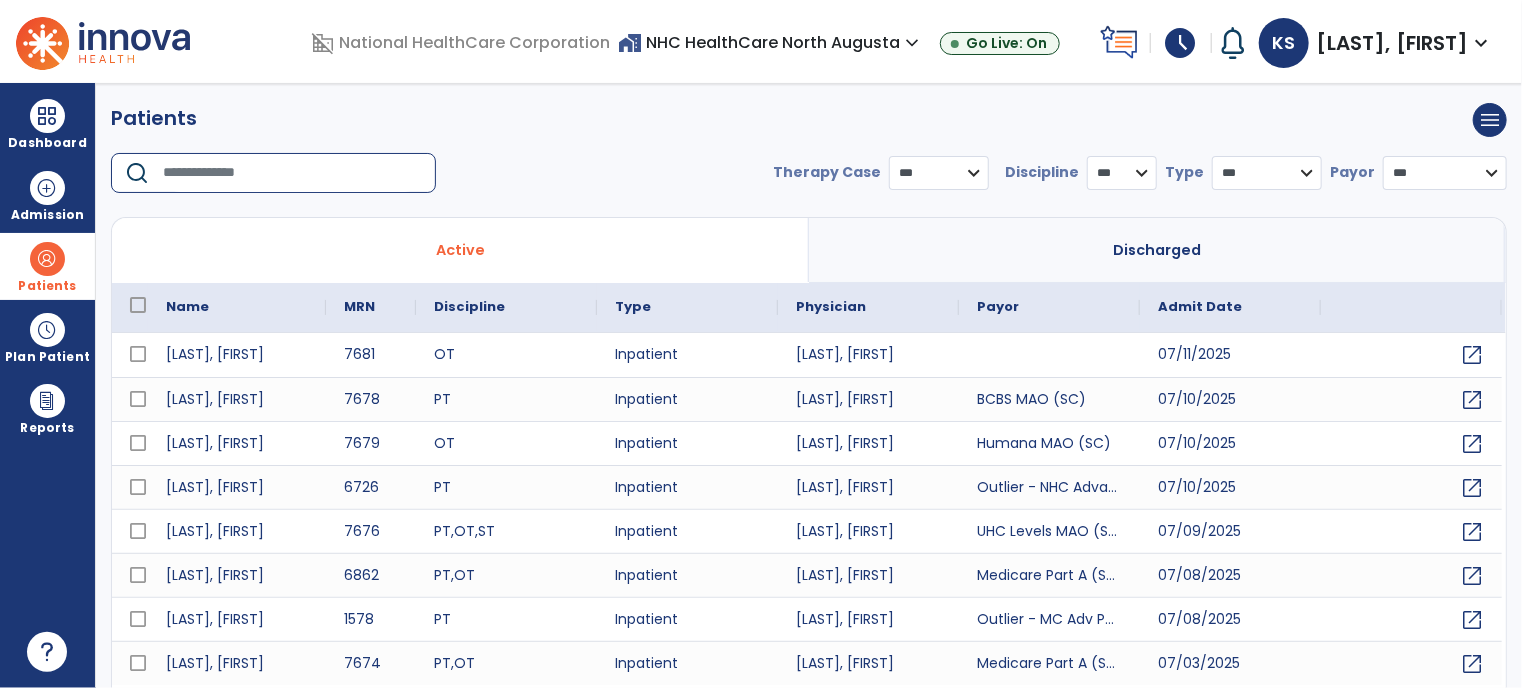 click at bounding box center (292, 173) 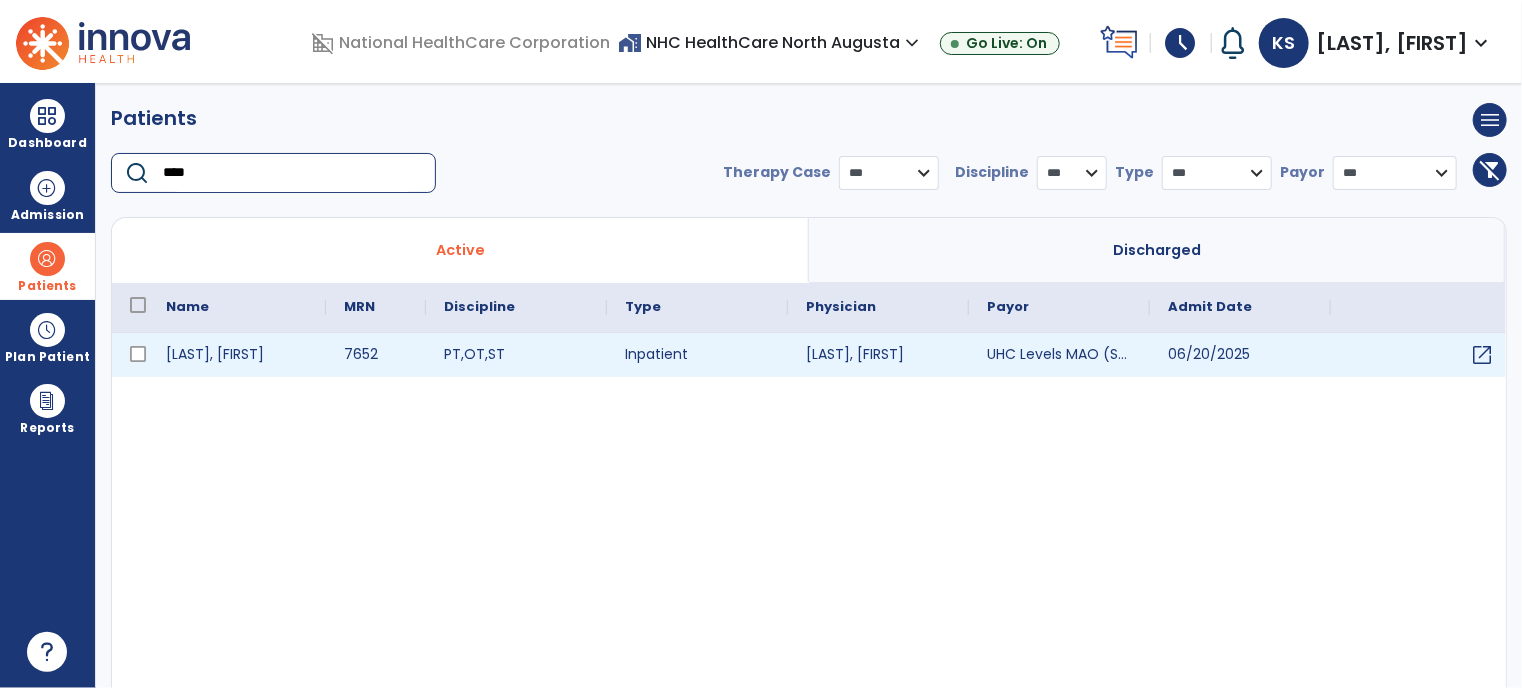 type on "****" 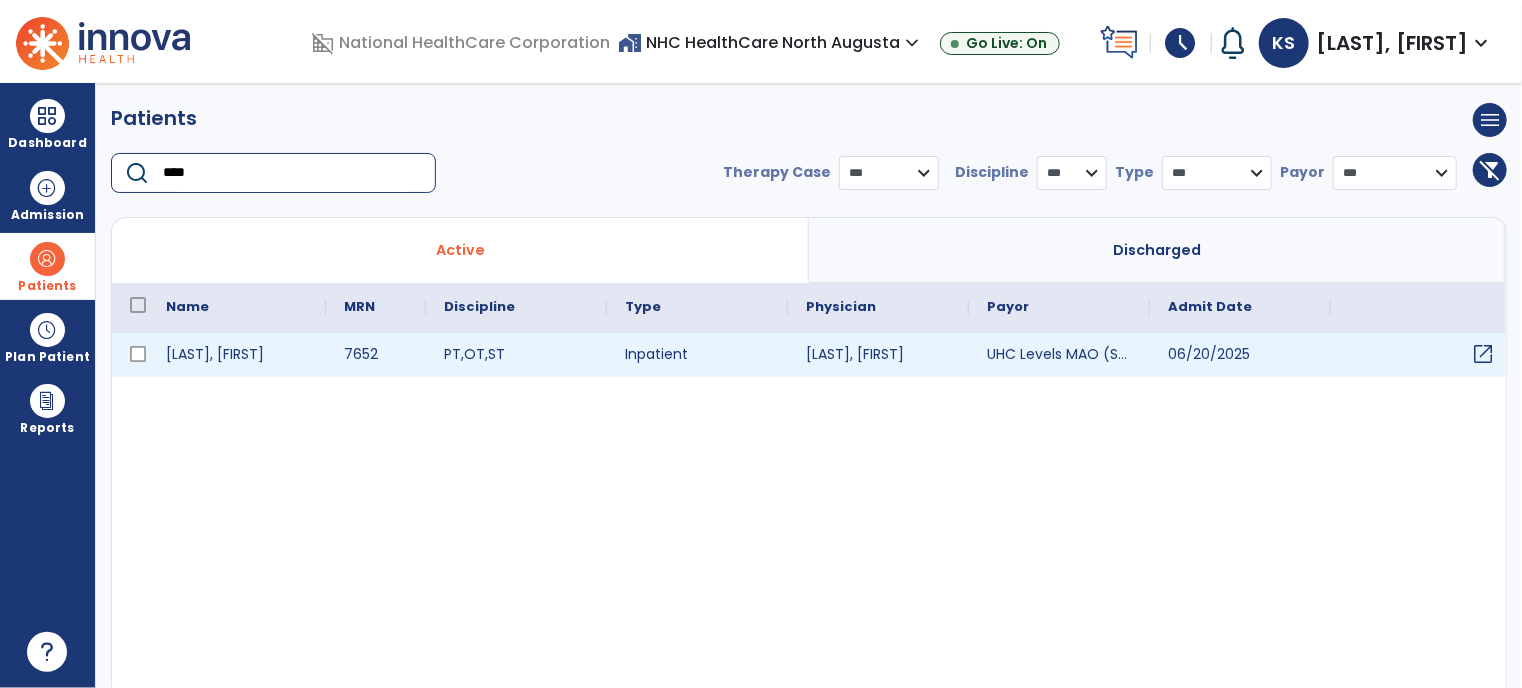 click on "open_in_new" at bounding box center [1483, 354] 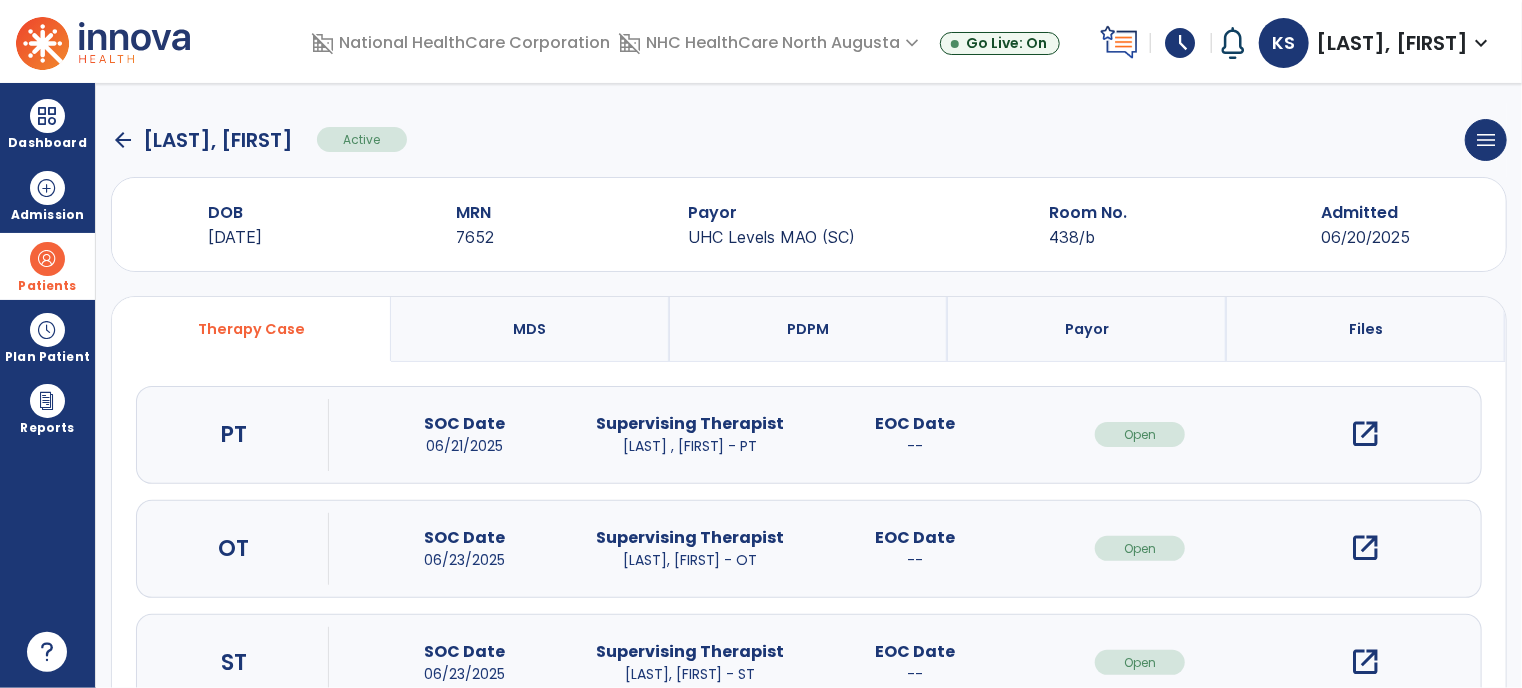 click on "open_in_new" at bounding box center [1365, 548] 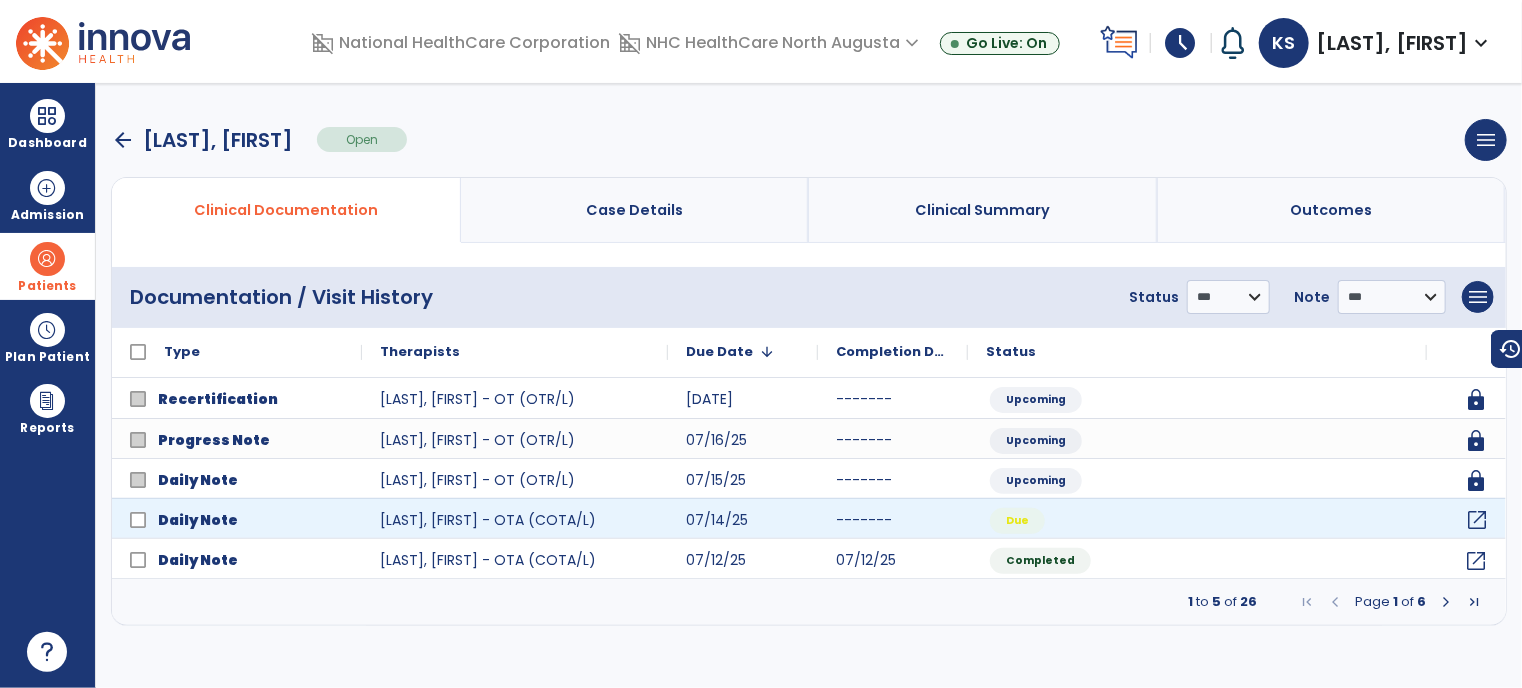 click on "open_in_new" 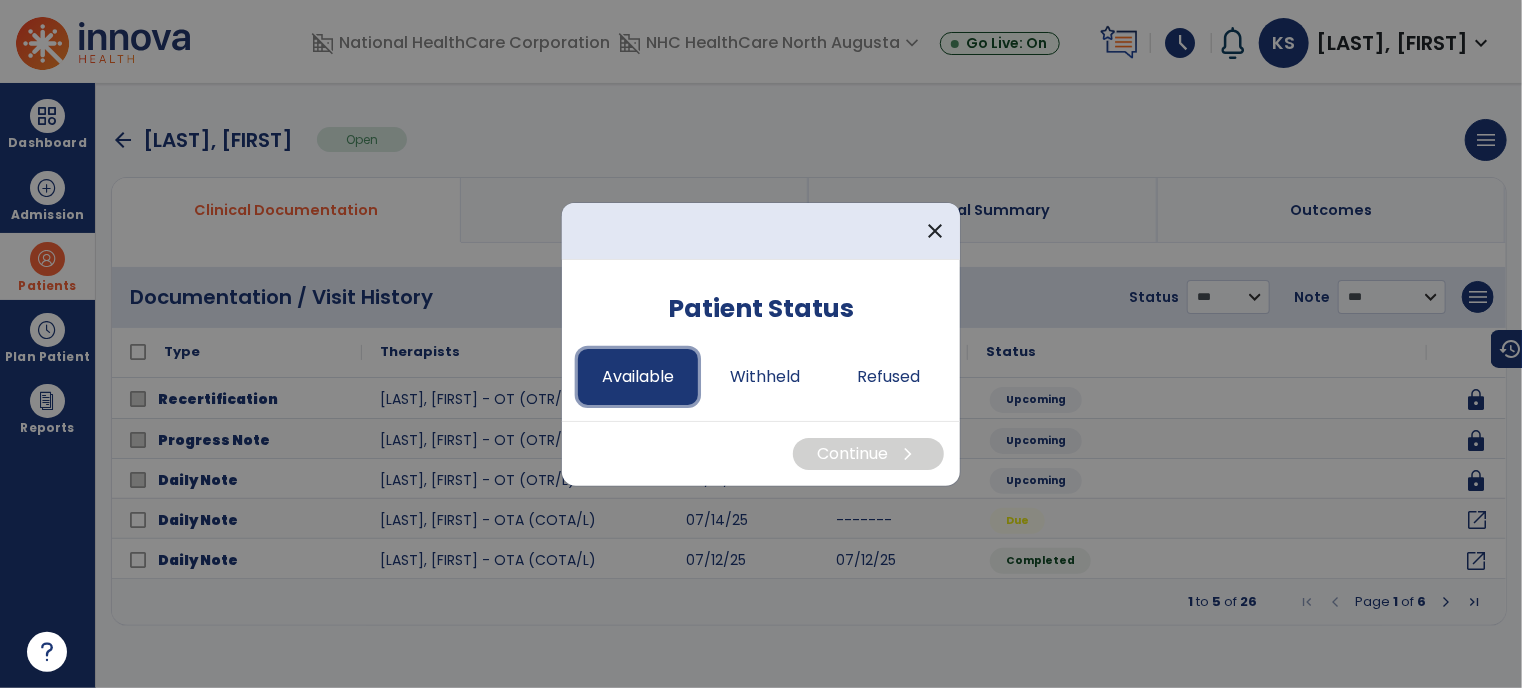 click on "Available" at bounding box center [638, 377] 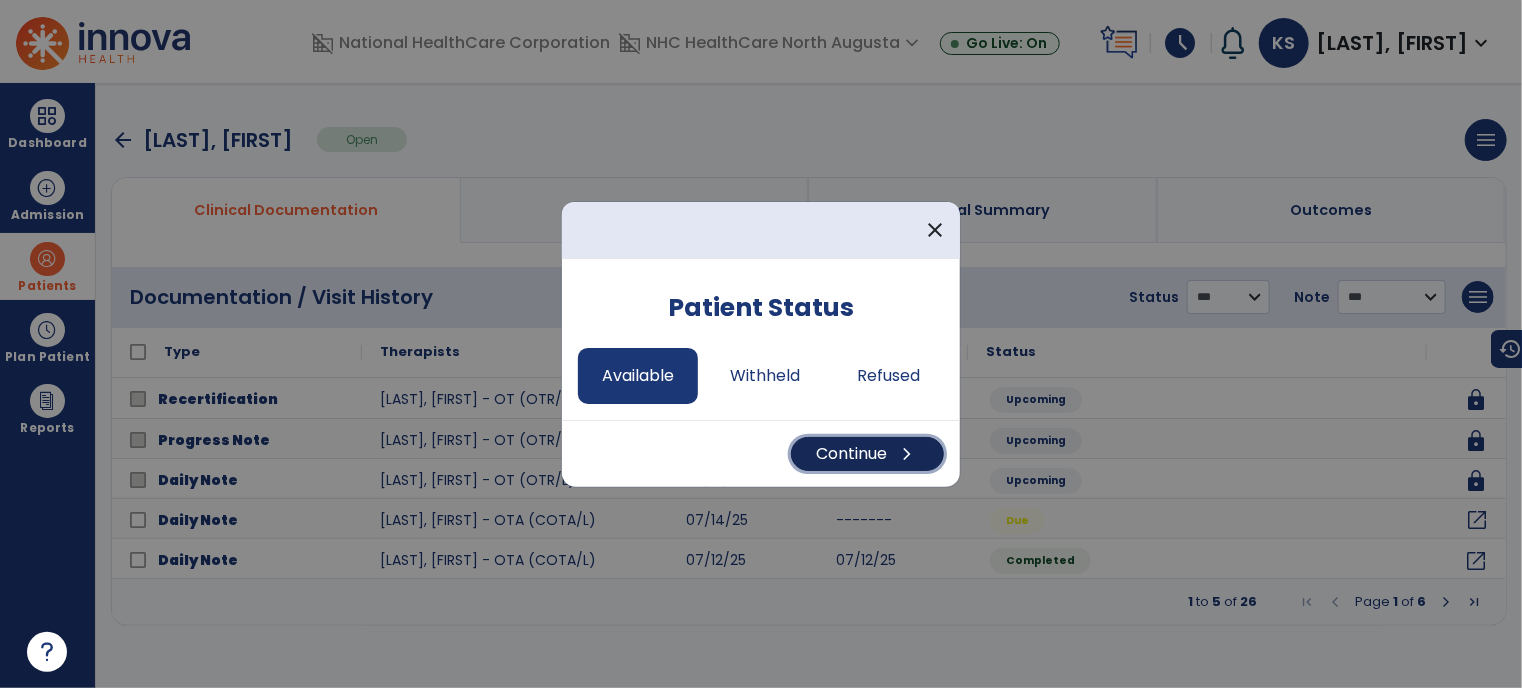 click on "Continue   chevron_right" at bounding box center [867, 454] 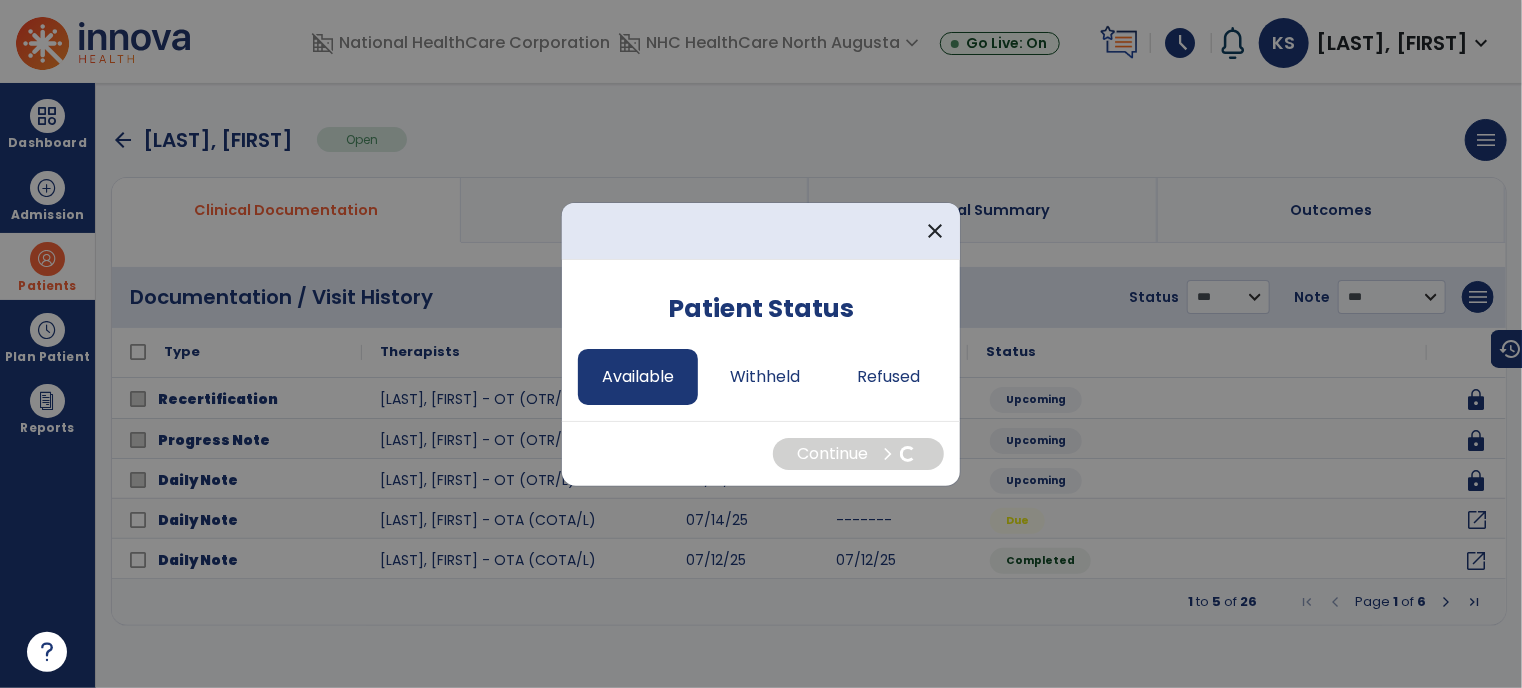 select on "*" 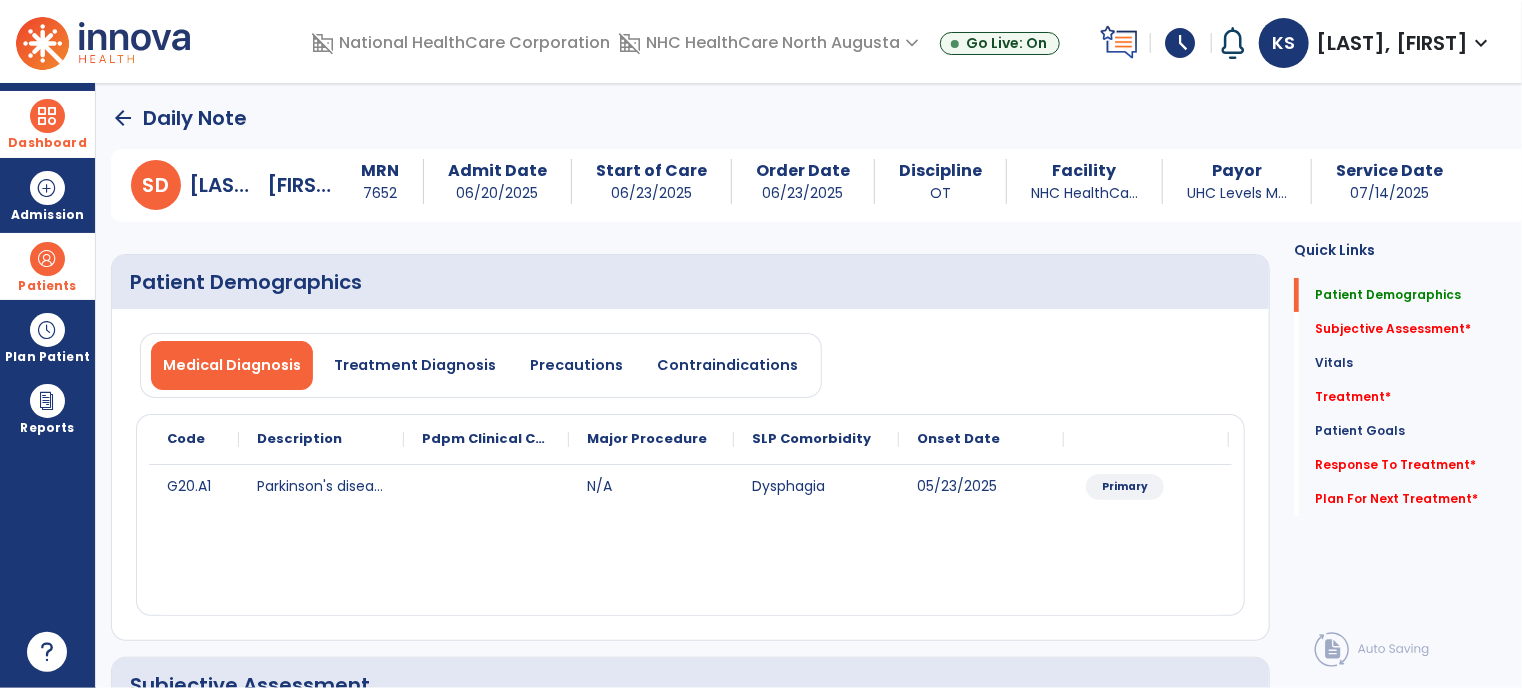 click at bounding box center (47, 116) 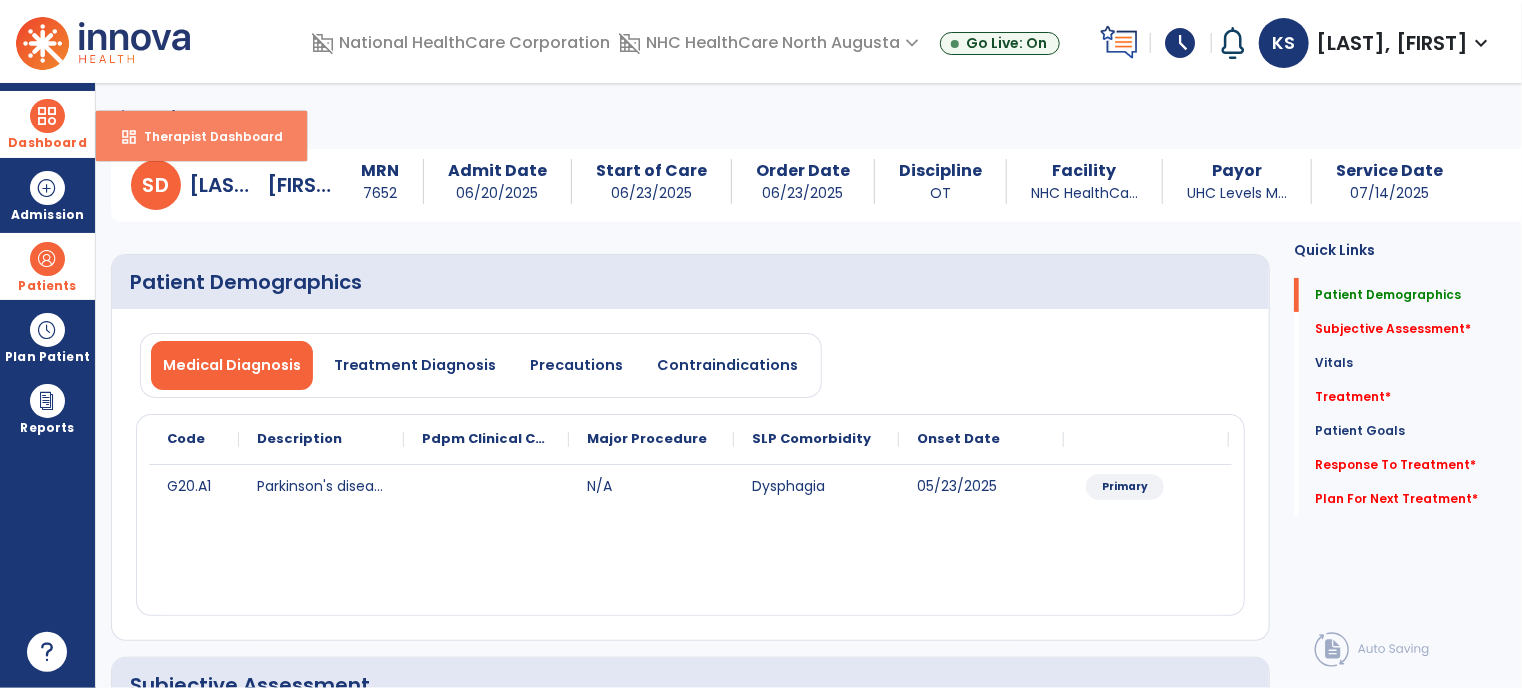 click on "Therapist Dashboard" at bounding box center [205, 136] 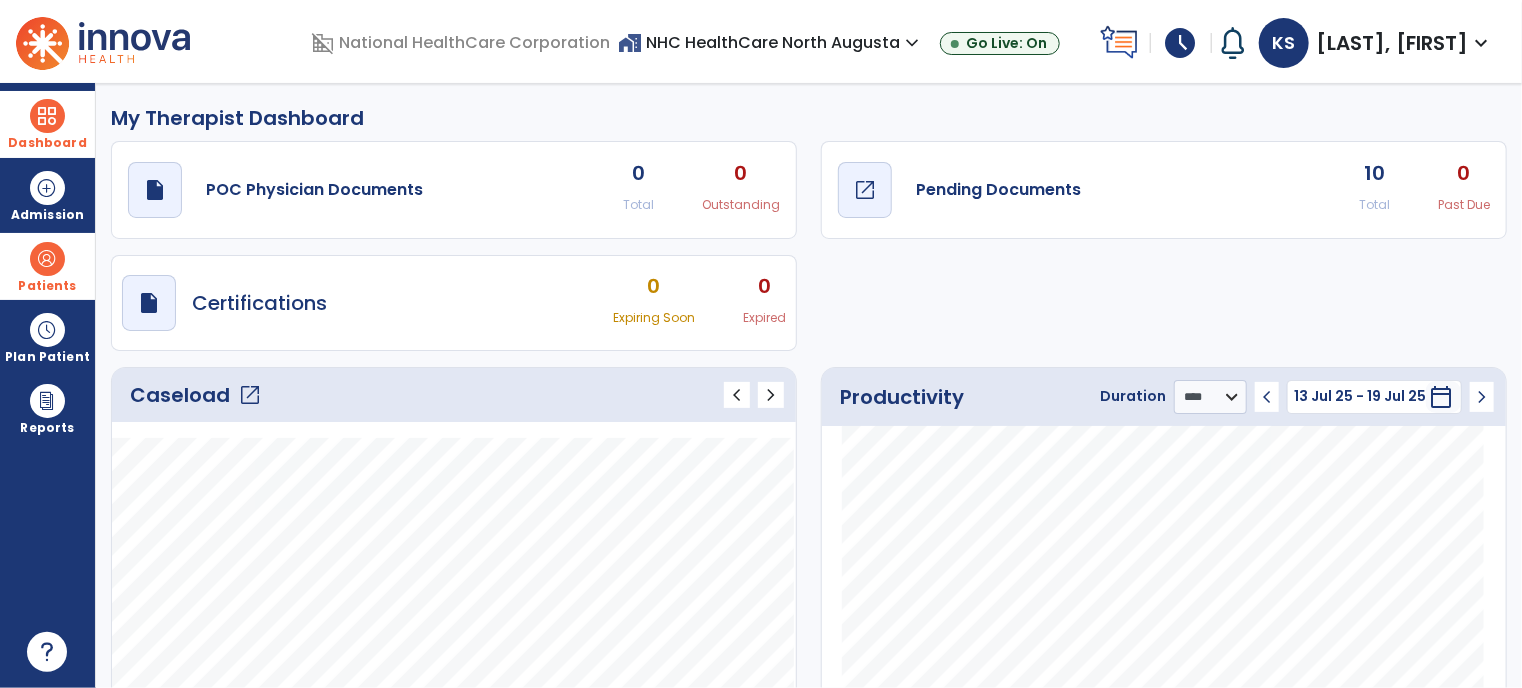 click on "open_in_new" 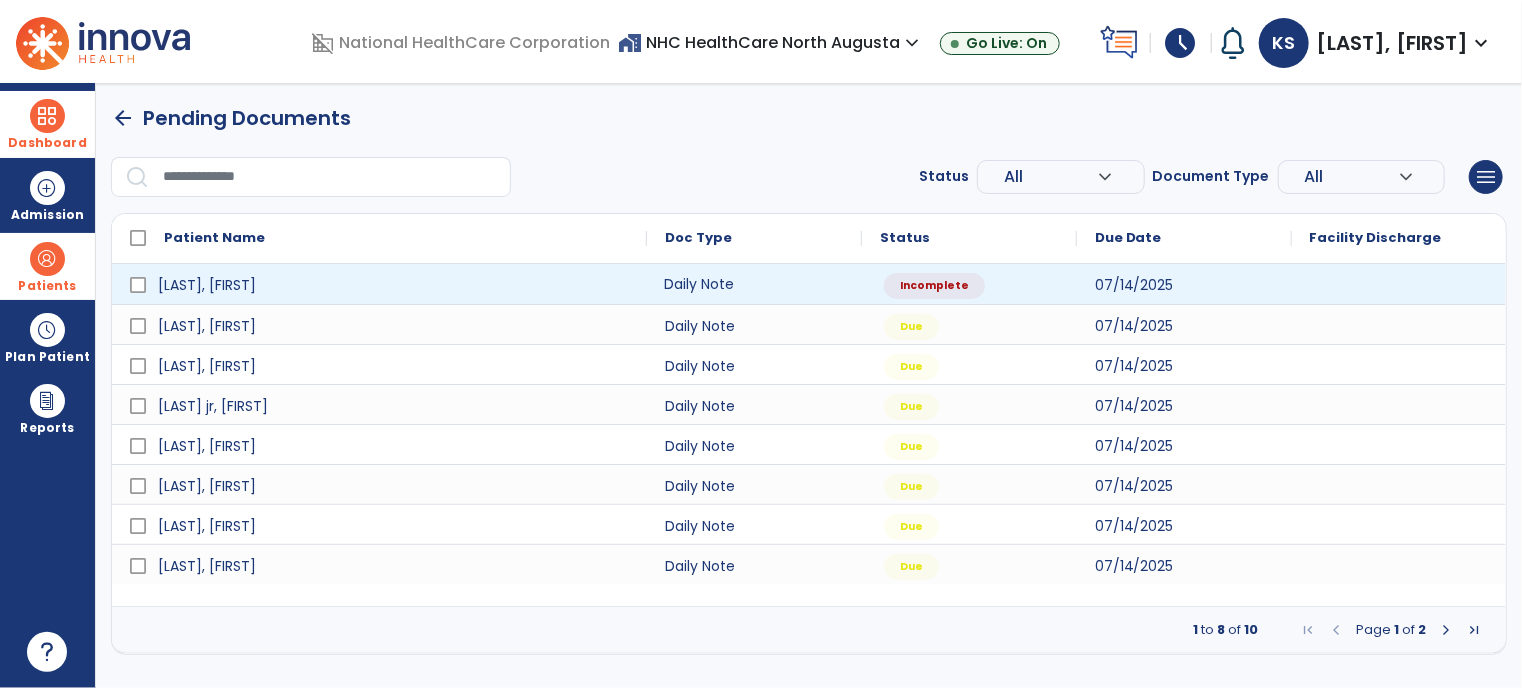 click on "Daily Note" at bounding box center (754, 284) 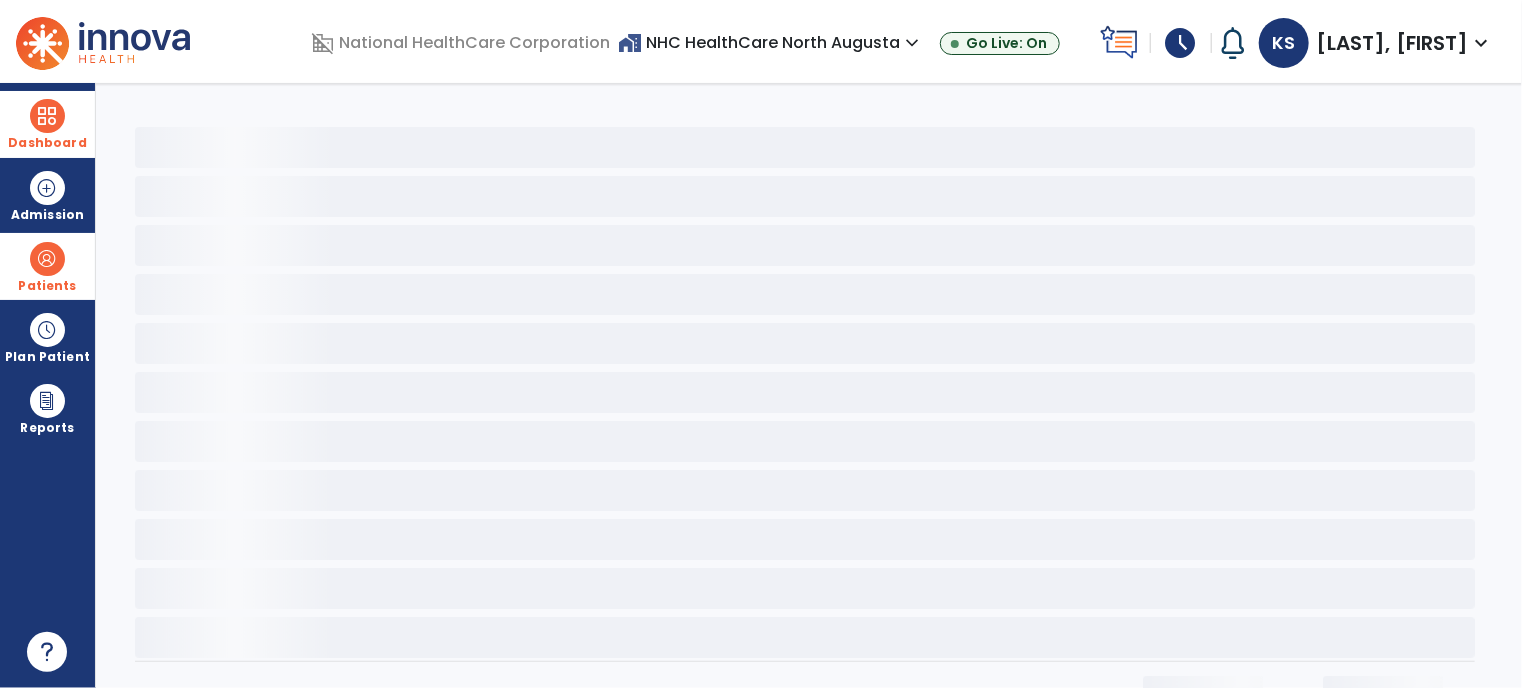 select on "*" 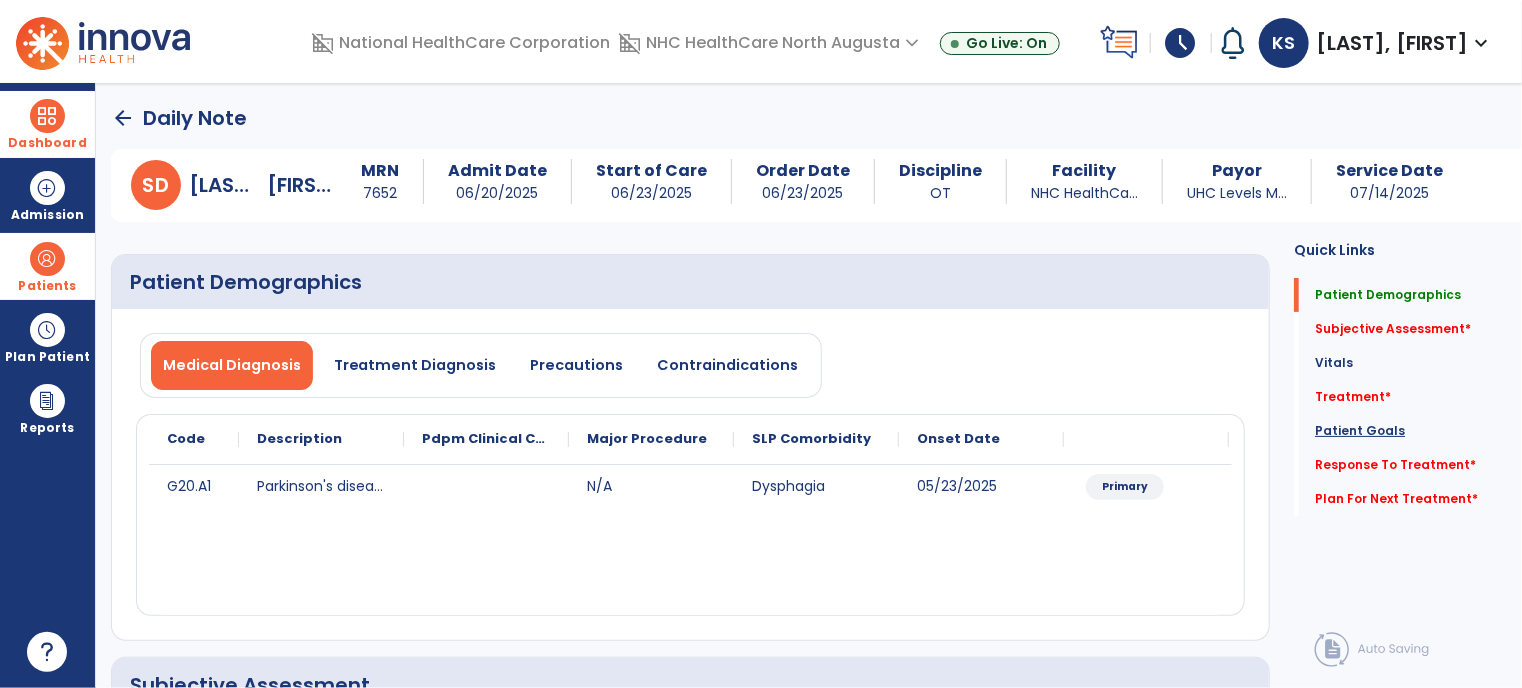 click on "Patient Goals" 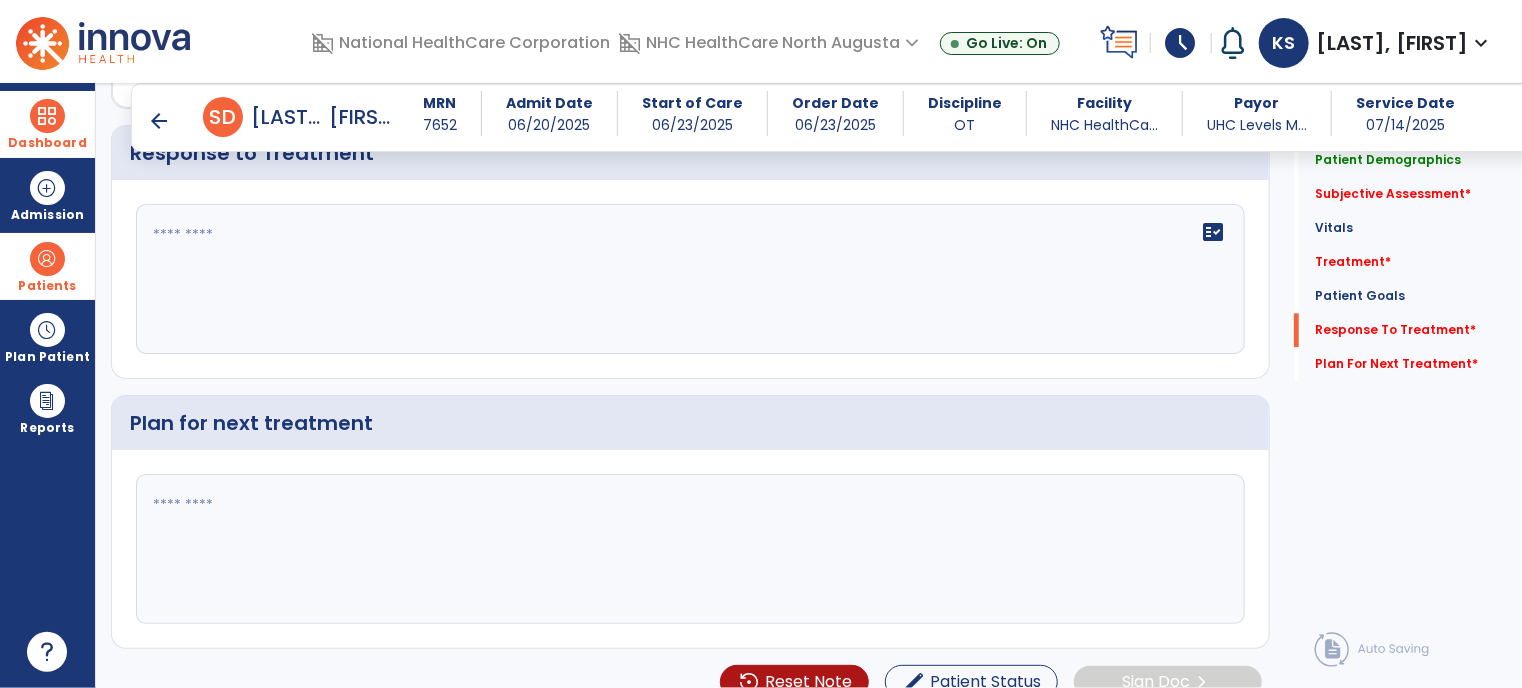 scroll, scrollTop: 2197, scrollLeft: 0, axis: vertical 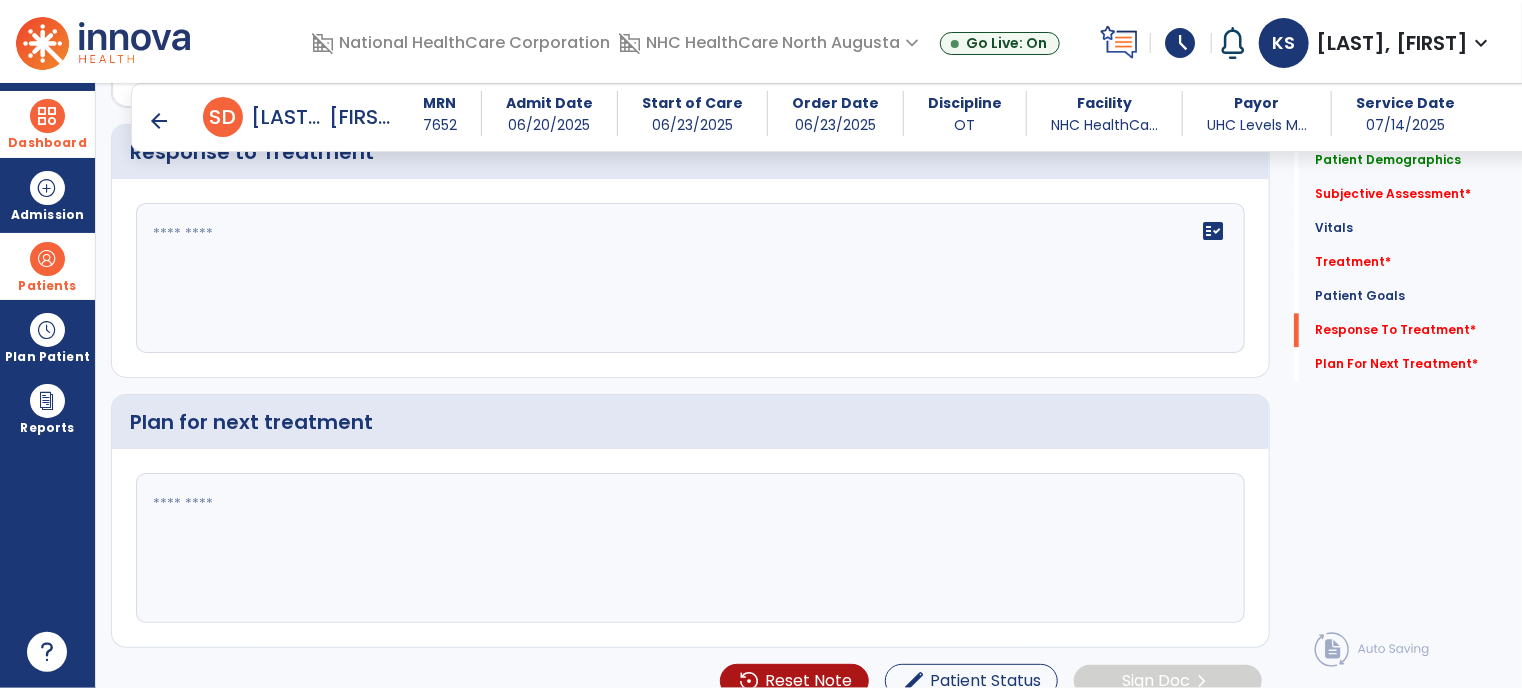 click at bounding box center [47, 259] 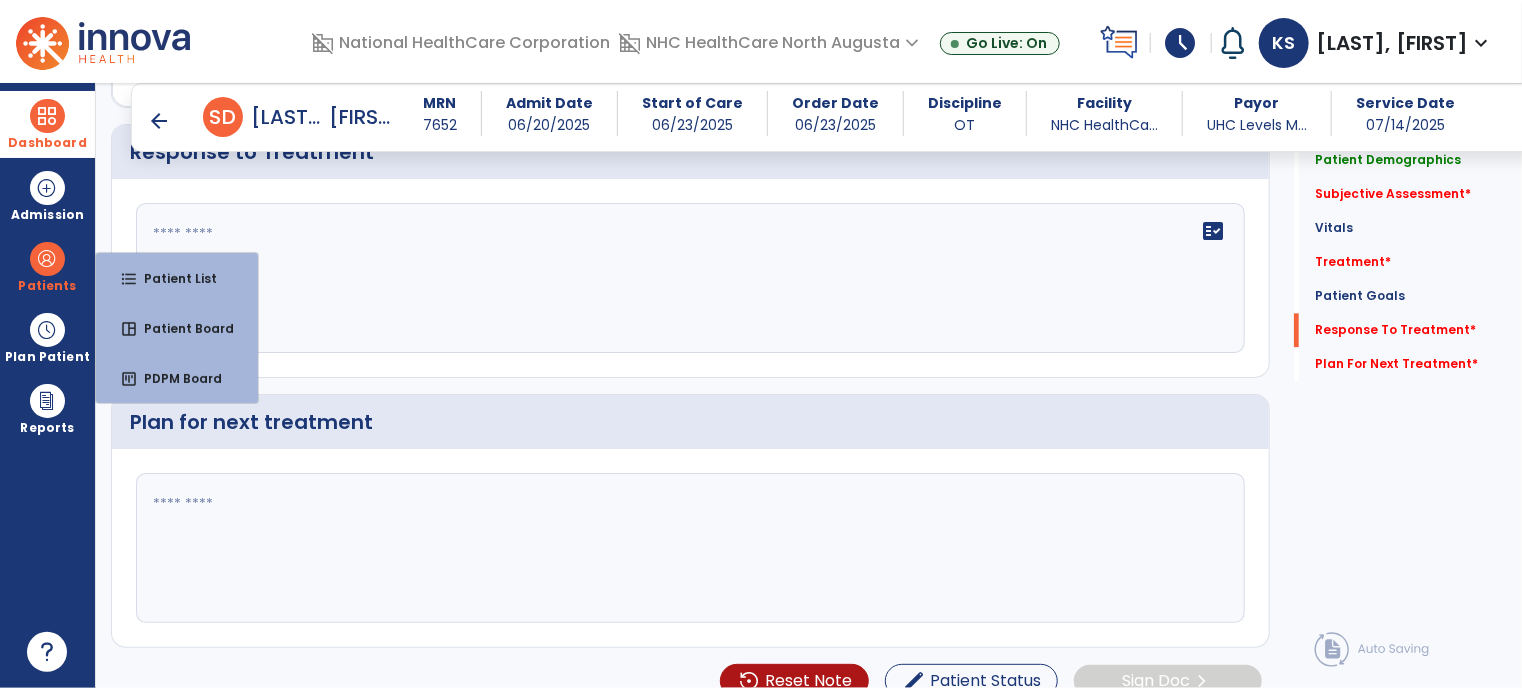 click on "arrow_back" at bounding box center [159, 121] 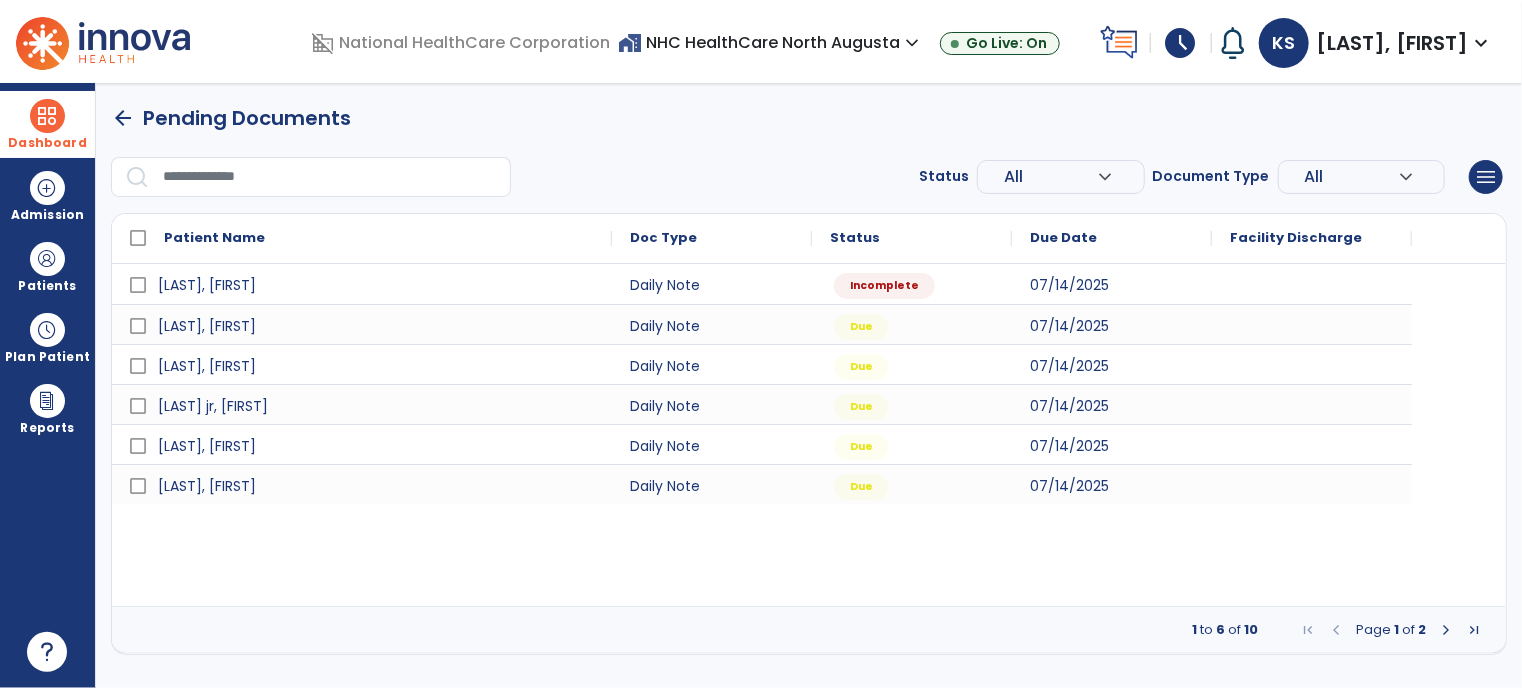 scroll, scrollTop: 0, scrollLeft: 0, axis: both 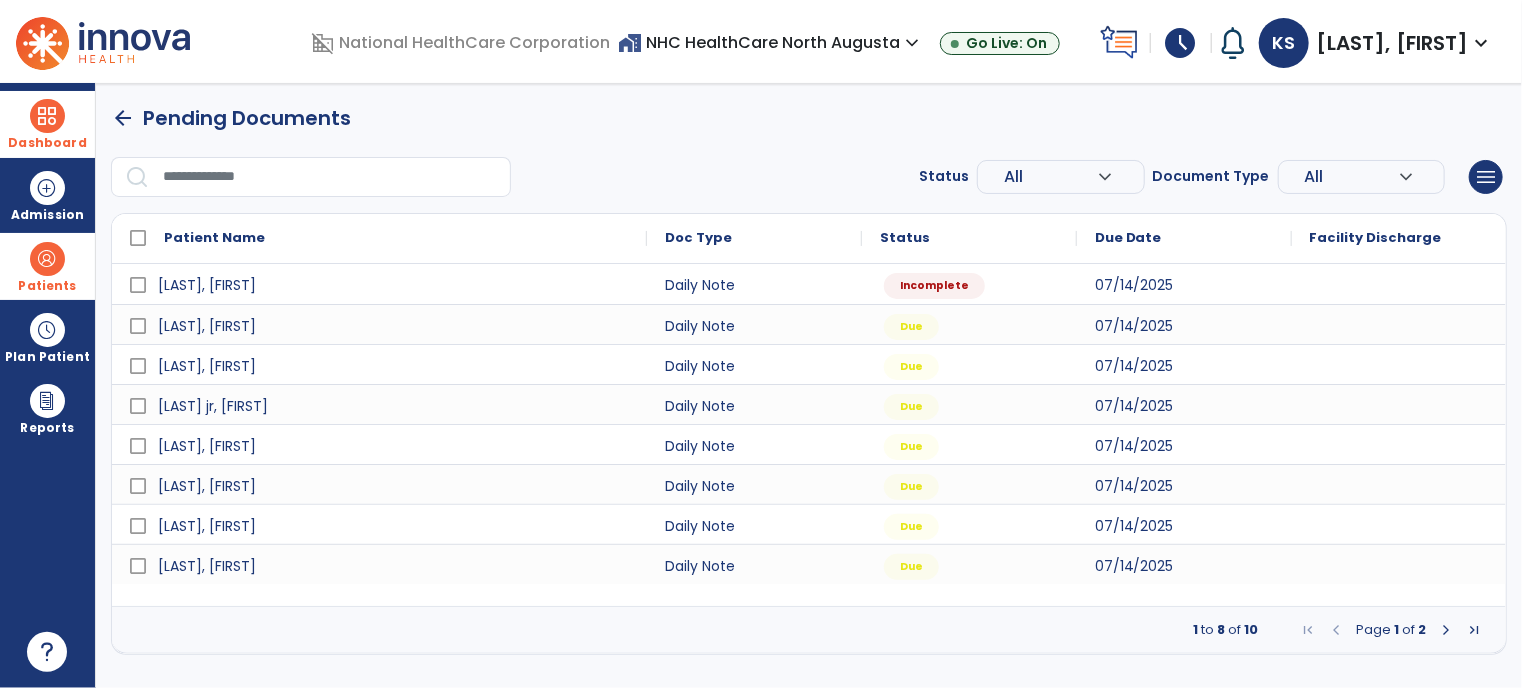 click at bounding box center [47, 259] 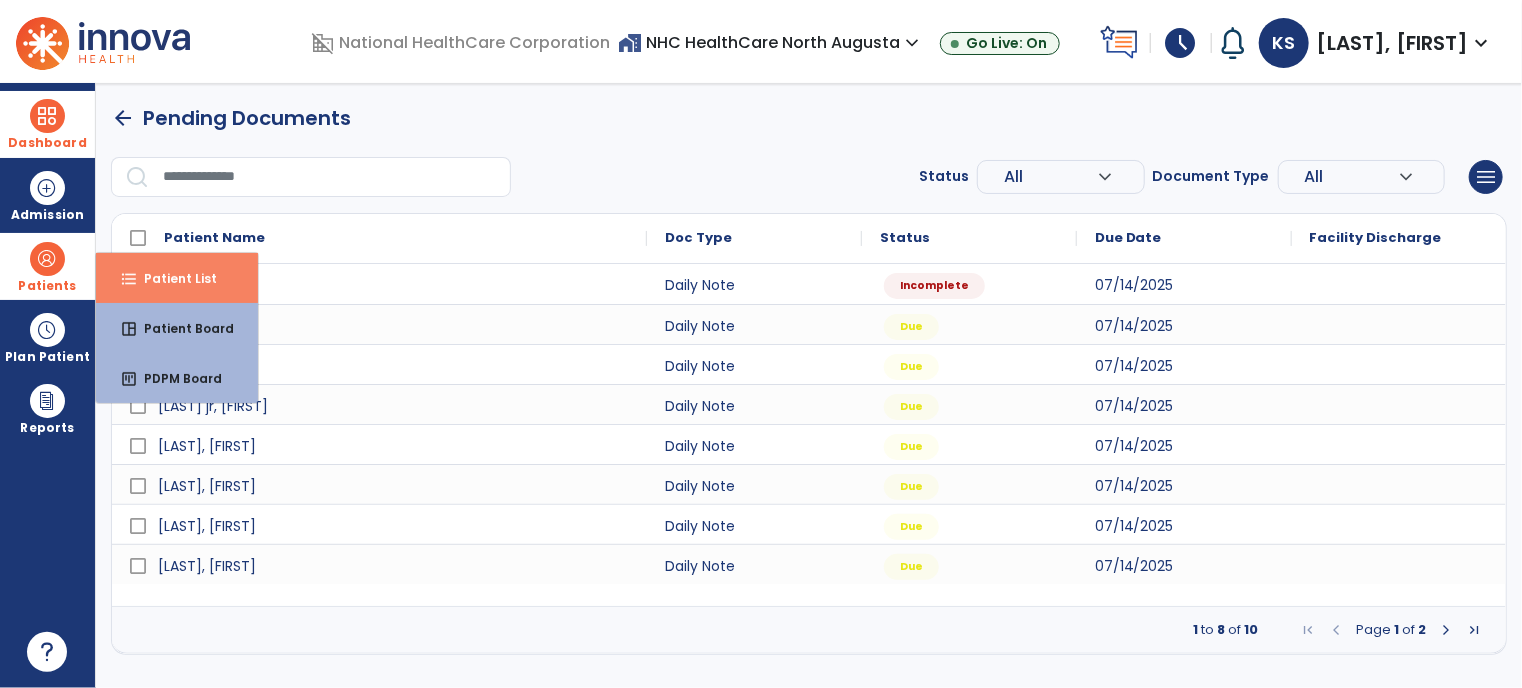 click on "Patient List" at bounding box center [172, 278] 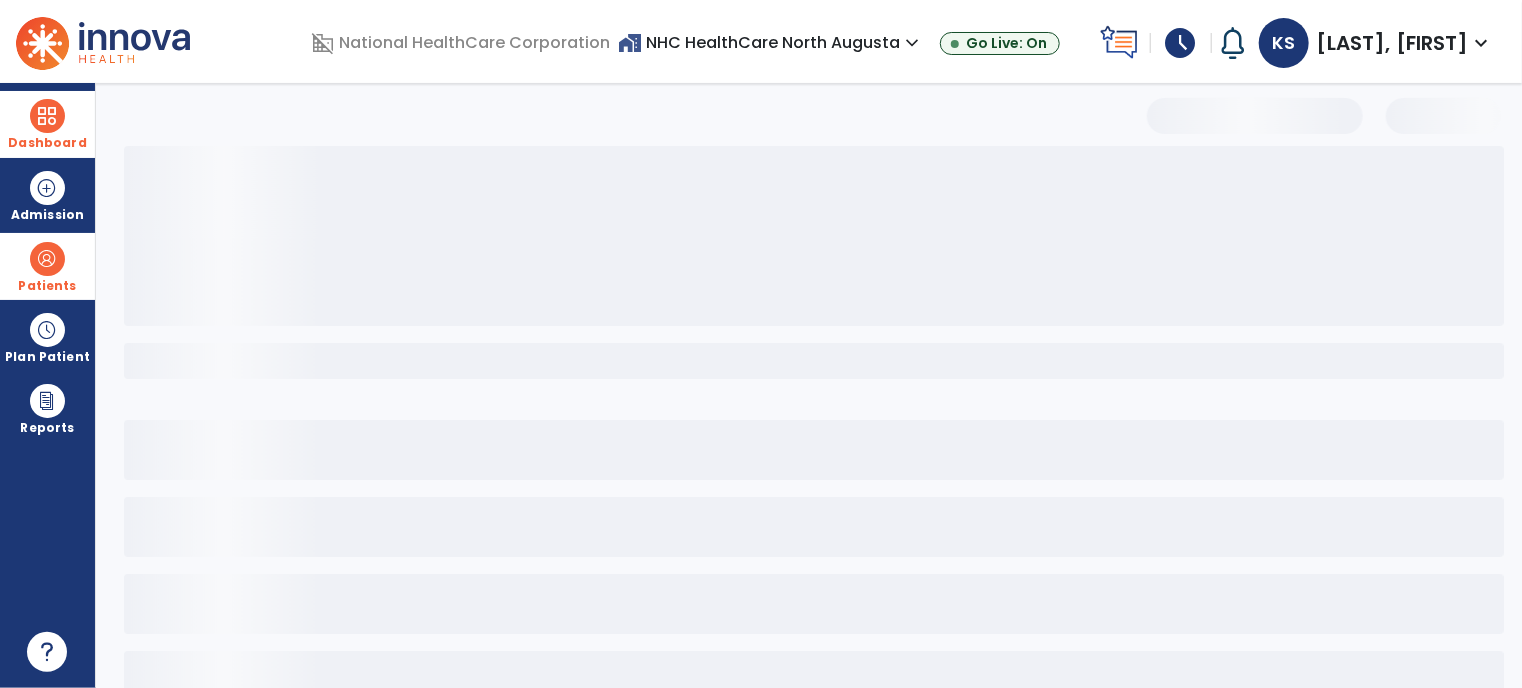 select on "***" 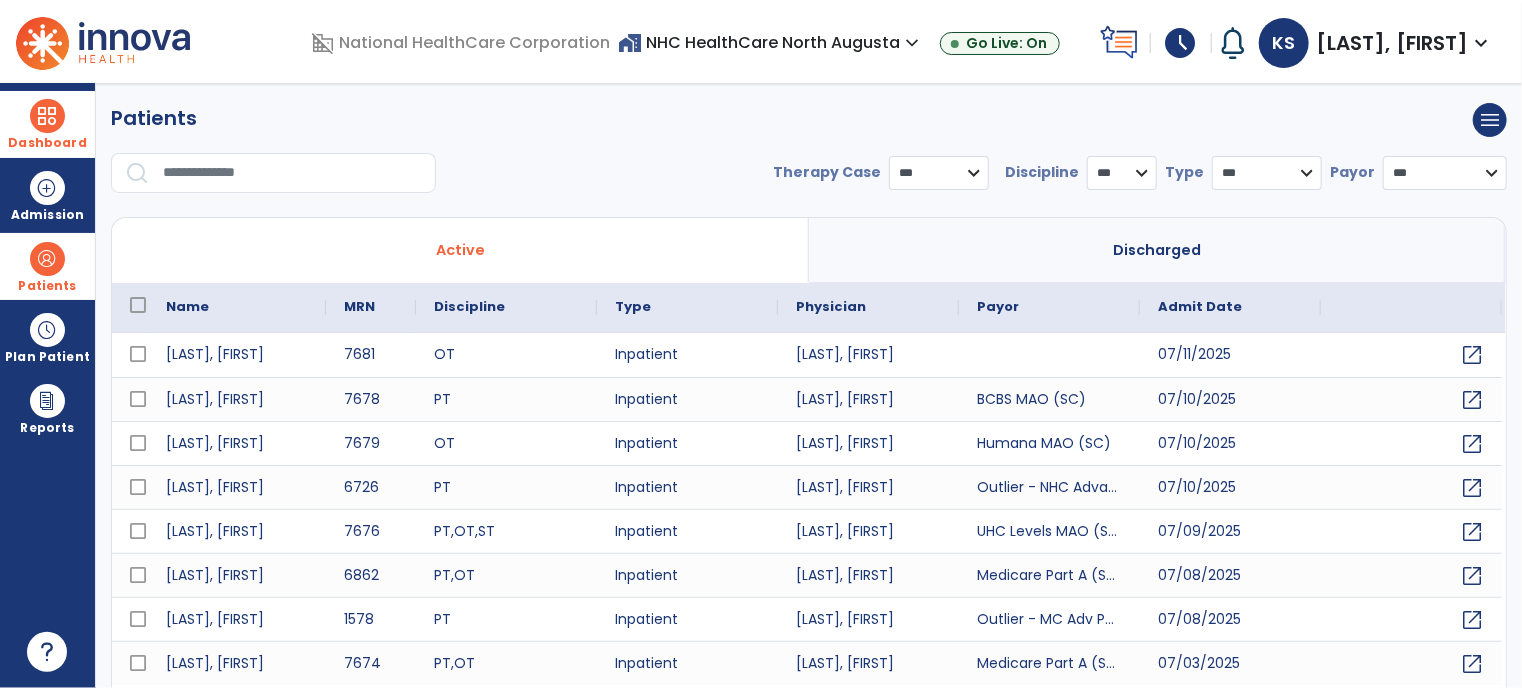 click at bounding box center [292, 173] 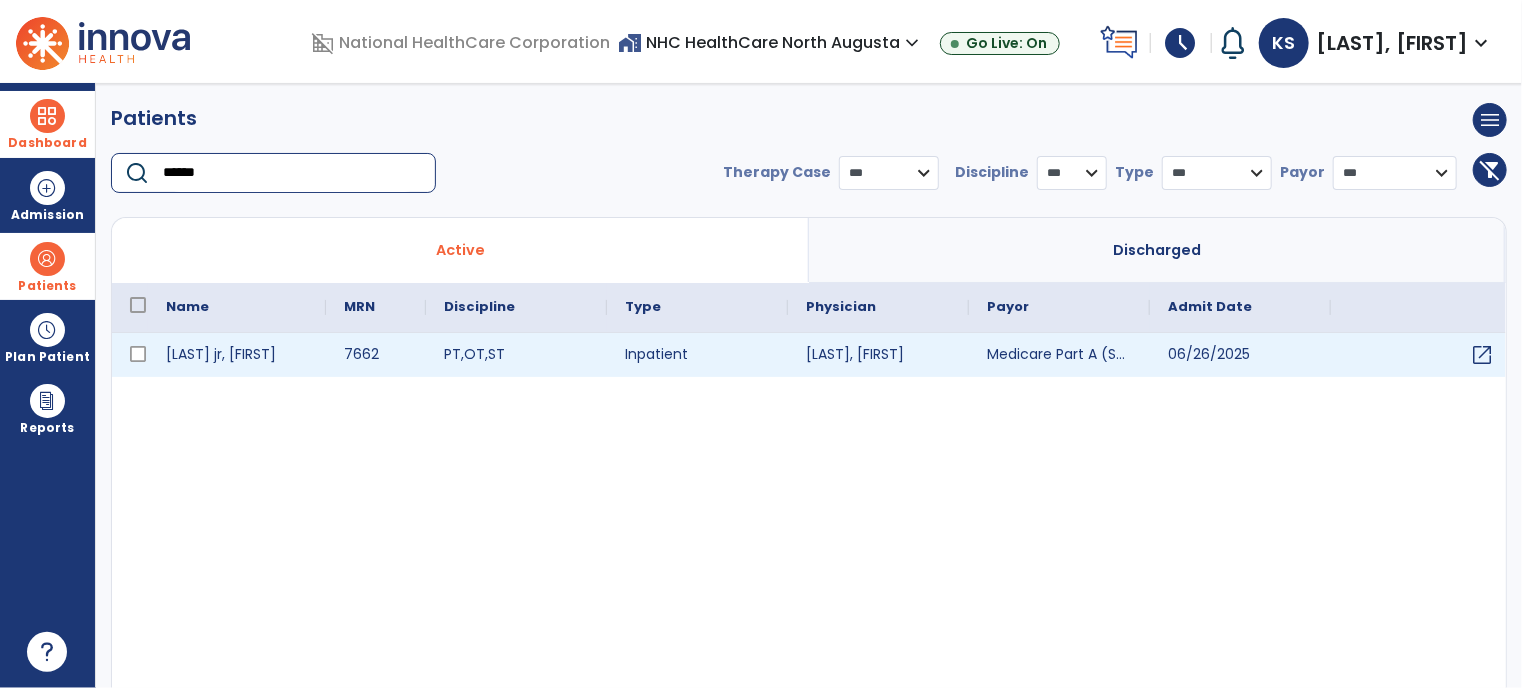type on "******" 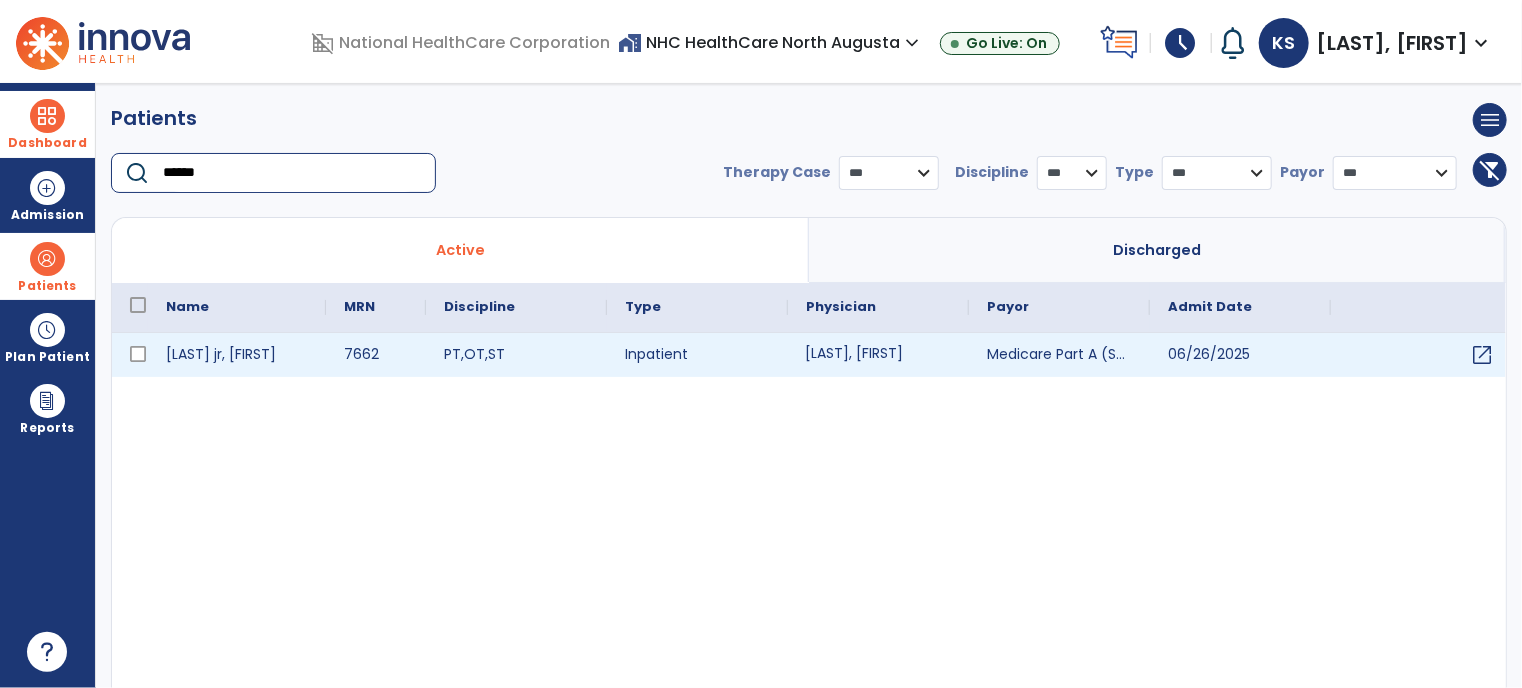 click on "[LAST], [FIRST]" at bounding box center [878, 355] 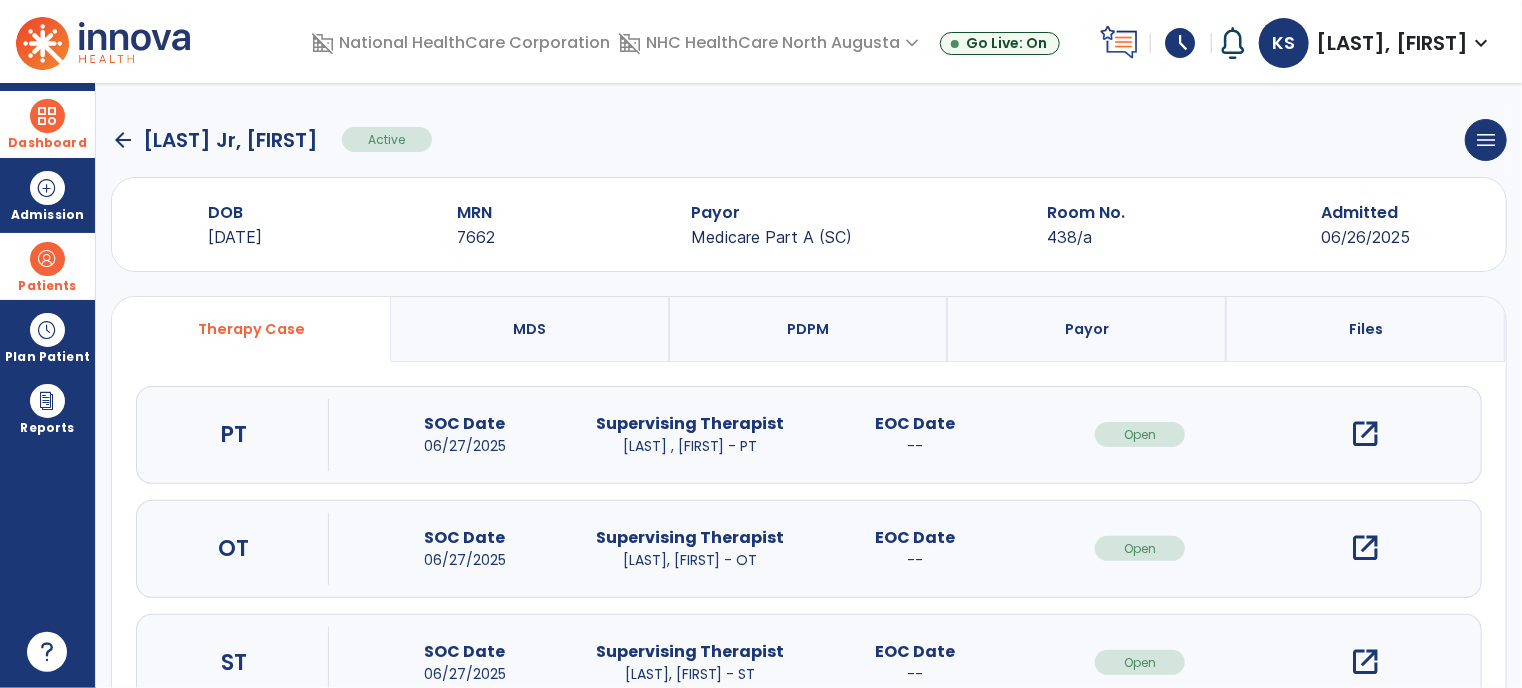 click on "open_in_new" at bounding box center (1365, 548) 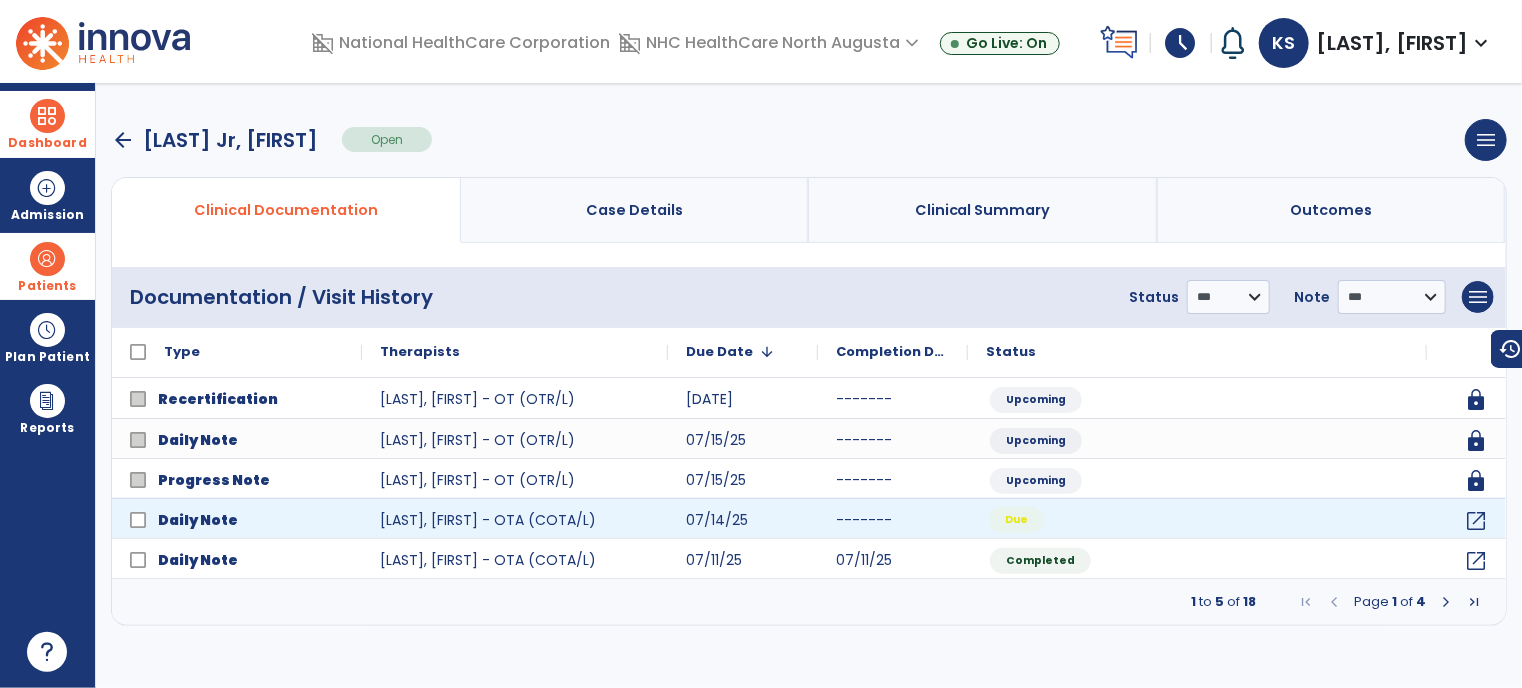 click on "Due" 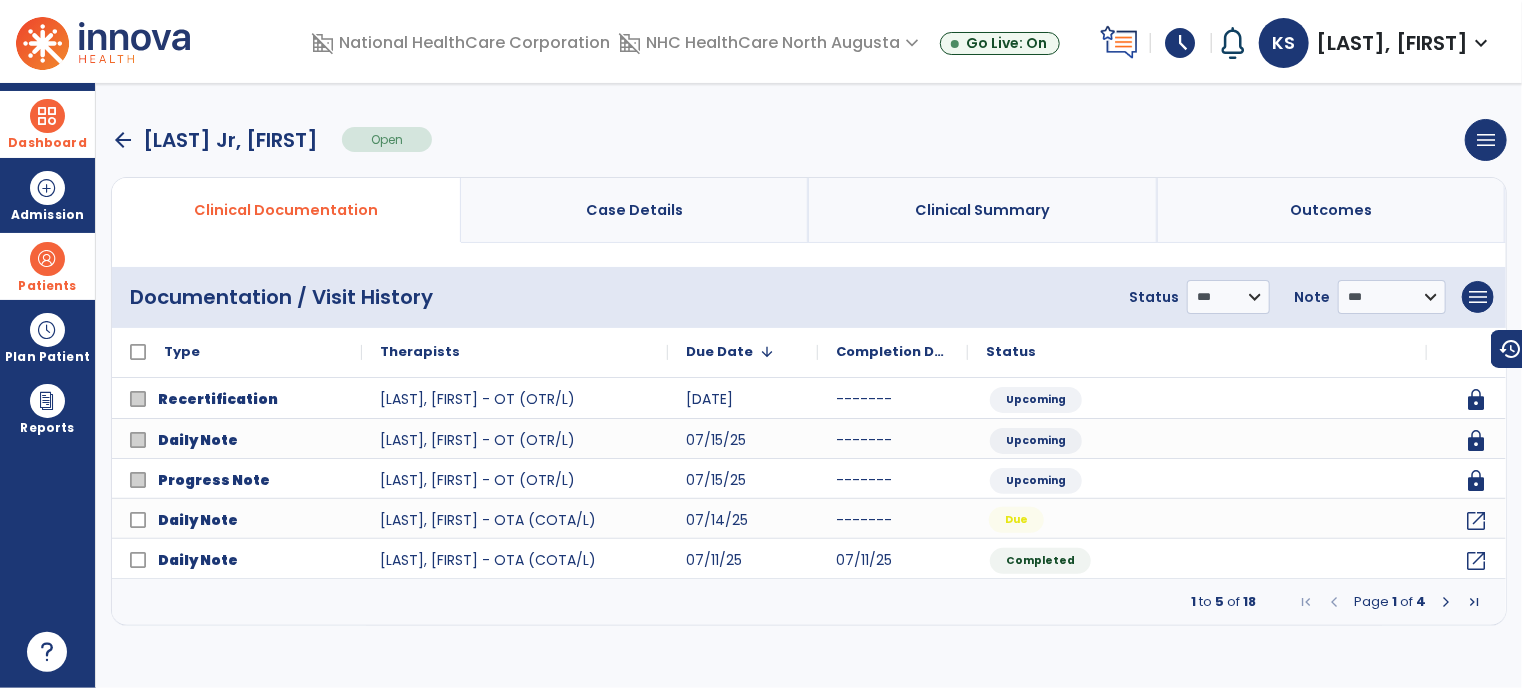 click on "Case Details" at bounding box center (634, 210) 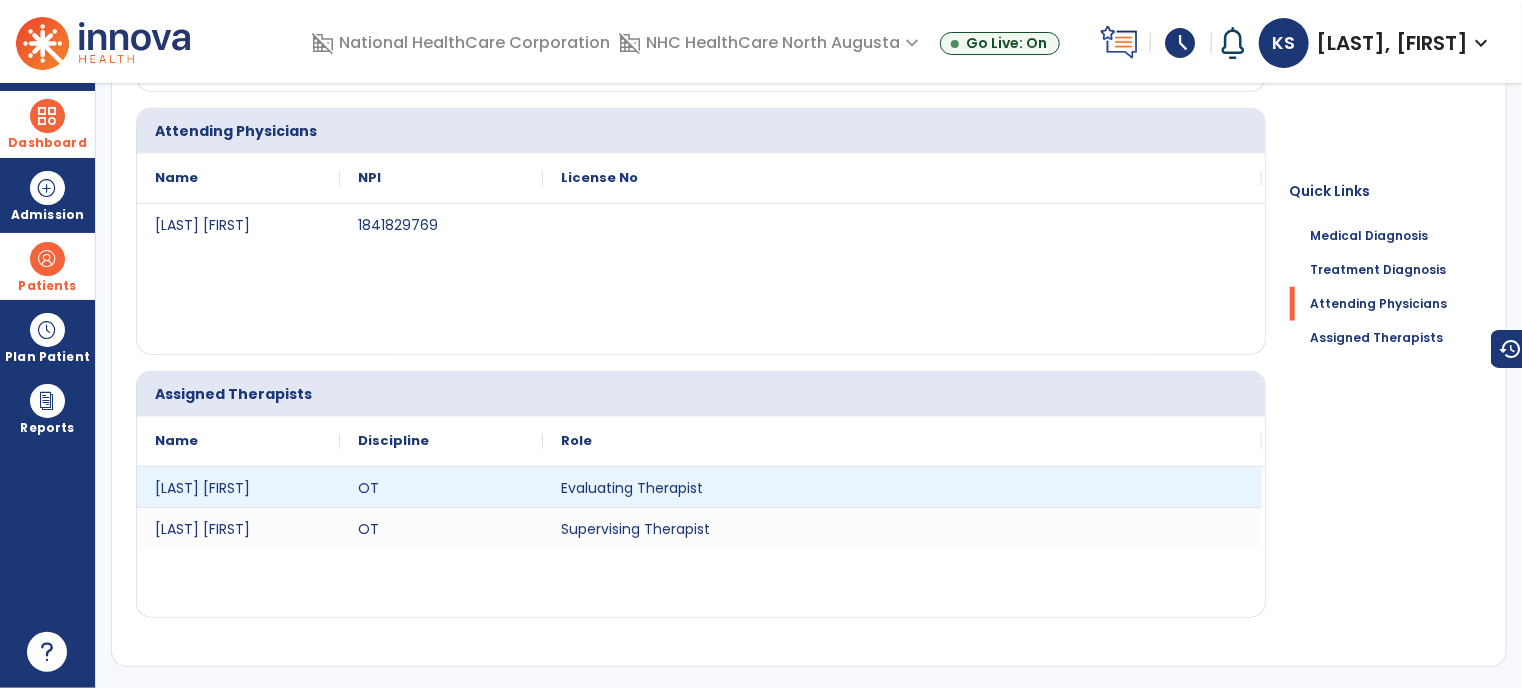 scroll, scrollTop: 0, scrollLeft: 0, axis: both 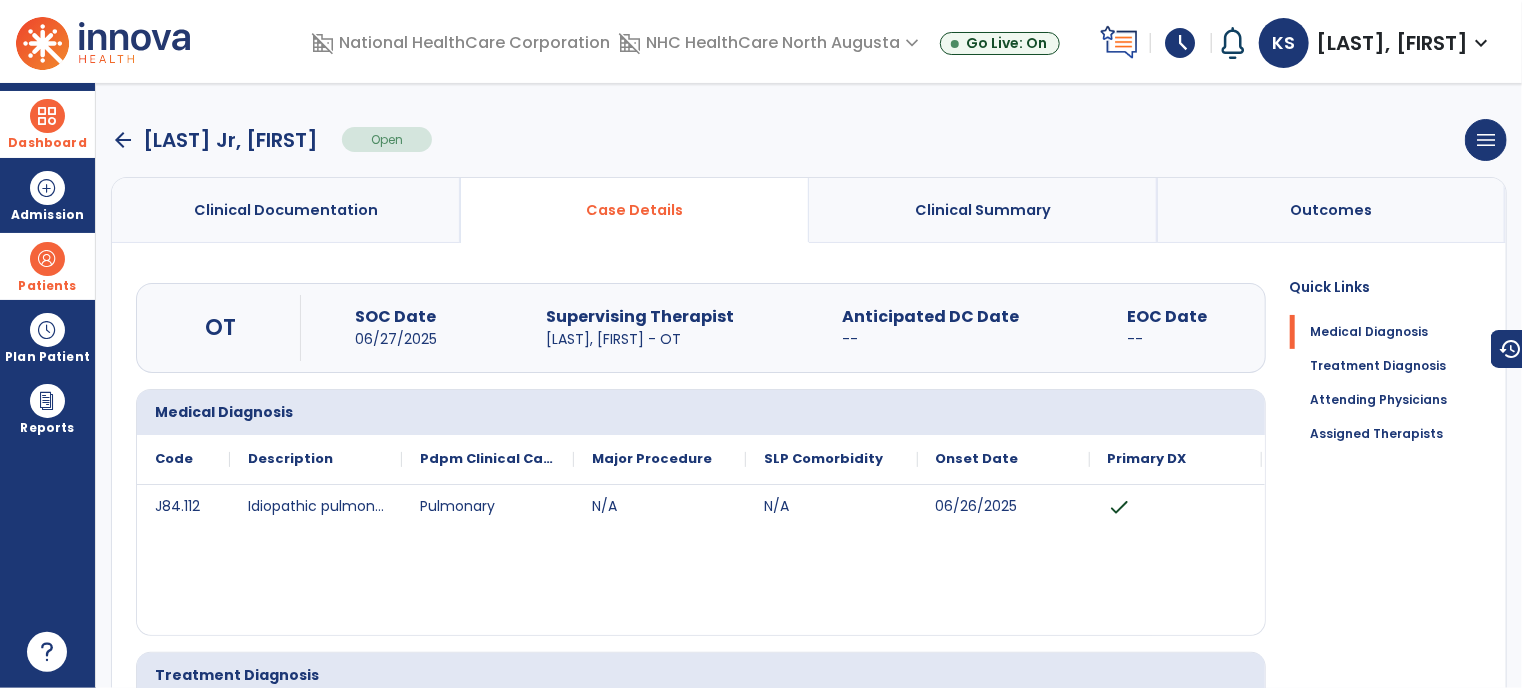 click on "Clinical Summary" at bounding box center (983, 210) 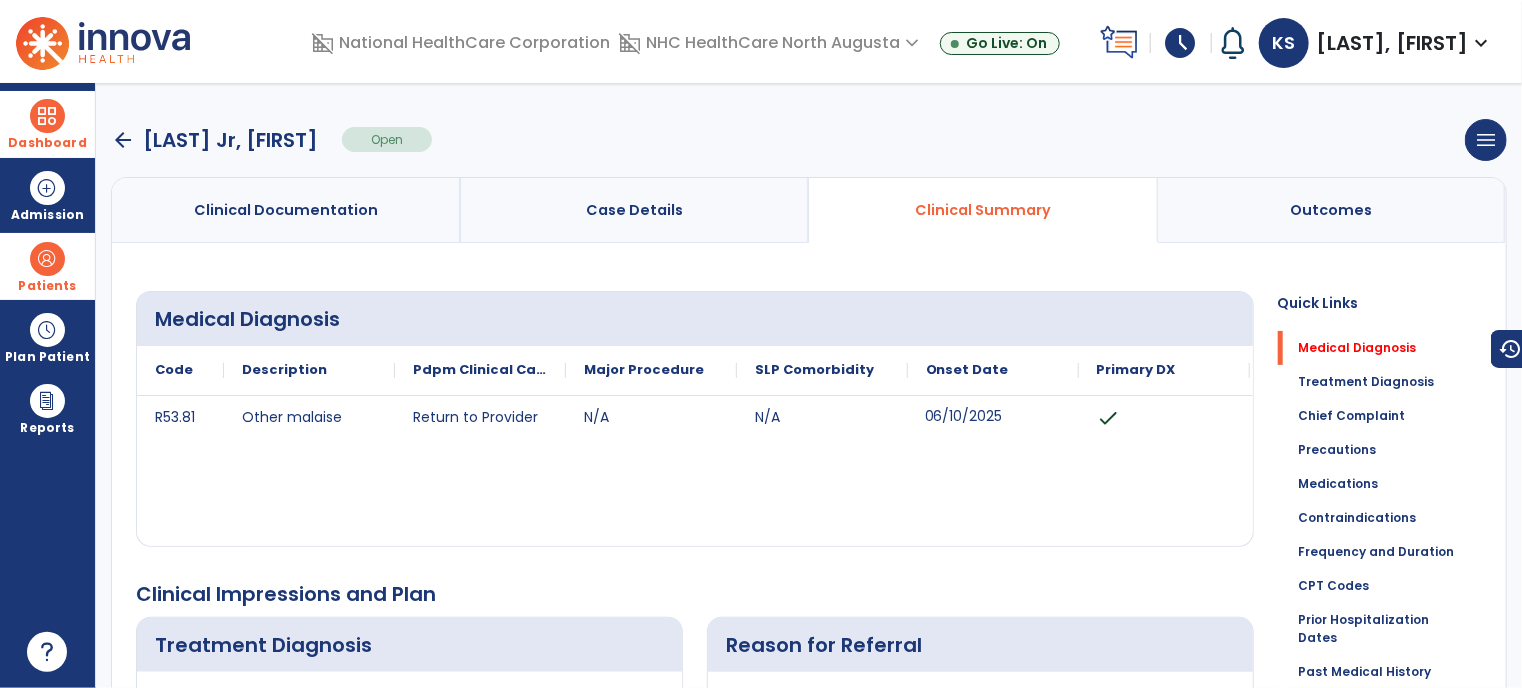 drag, startPoint x: 909, startPoint y: 399, endPoint x: 712, endPoint y: 607, distance: 286.48386 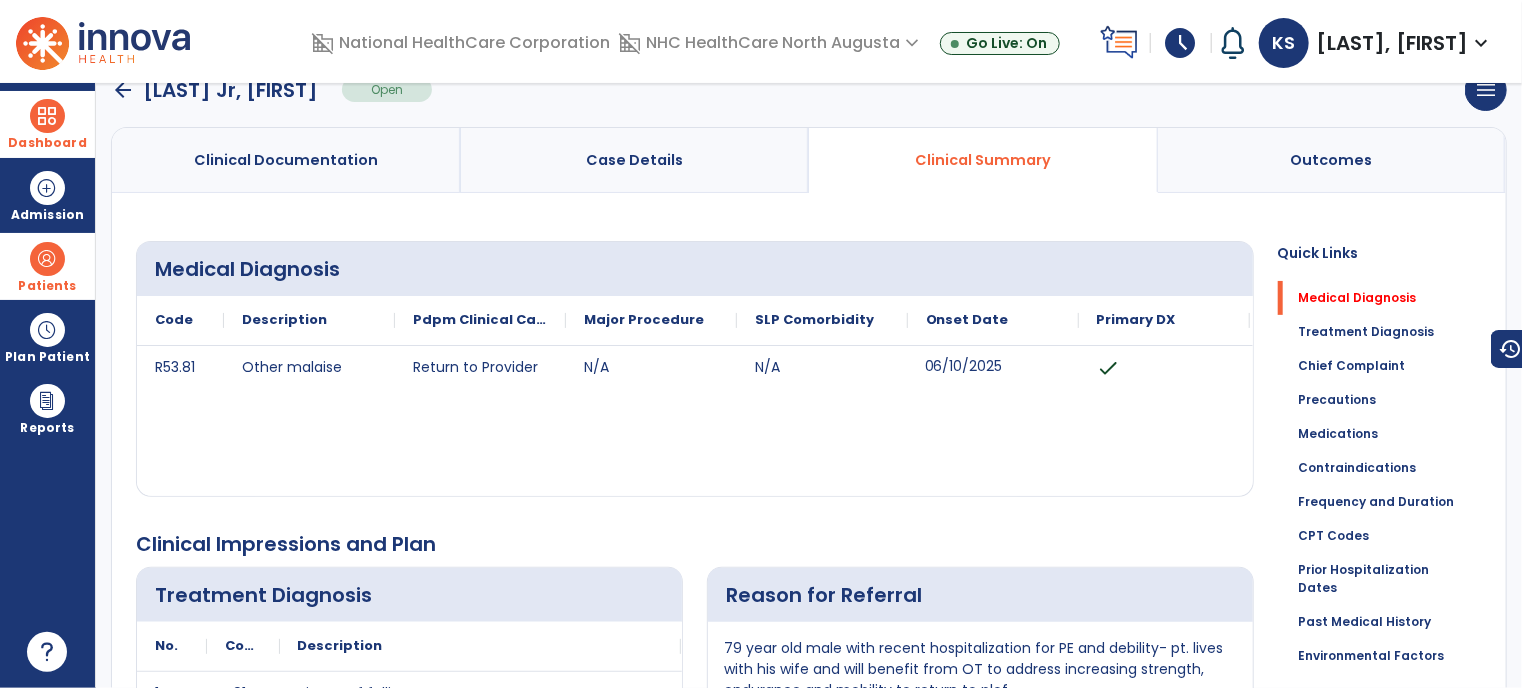 scroll, scrollTop: 0, scrollLeft: 0, axis: both 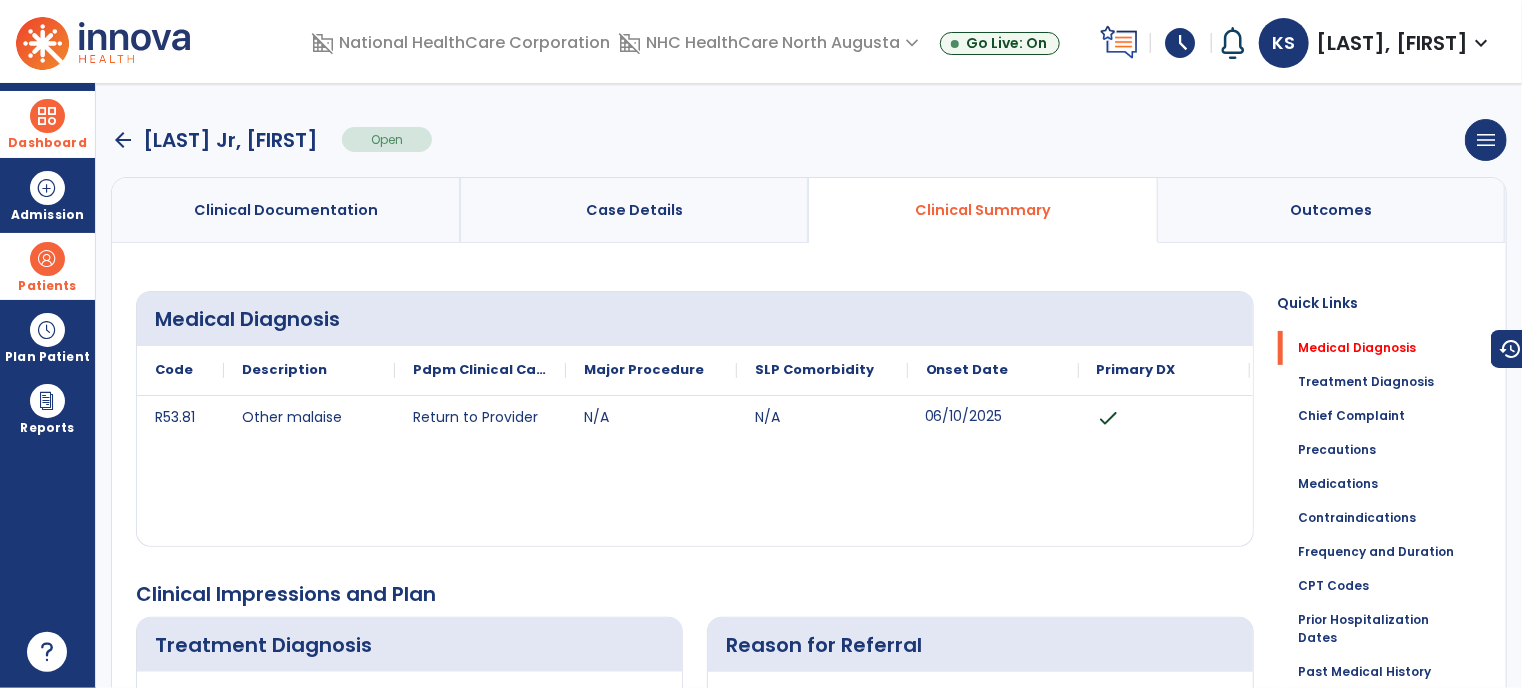 click on "schedule" at bounding box center [1181, 43] 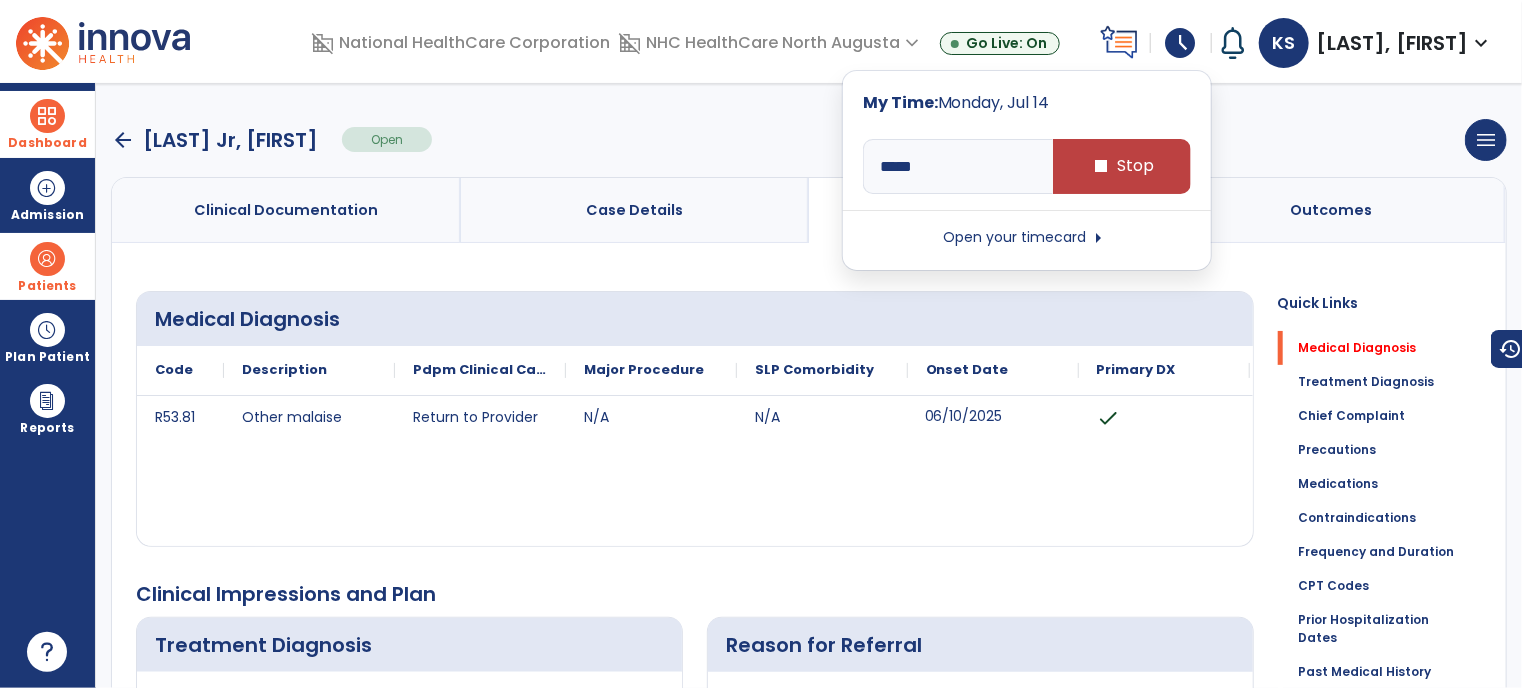 click on "Open your timecard  arrow_right" at bounding box center [1027, 238] 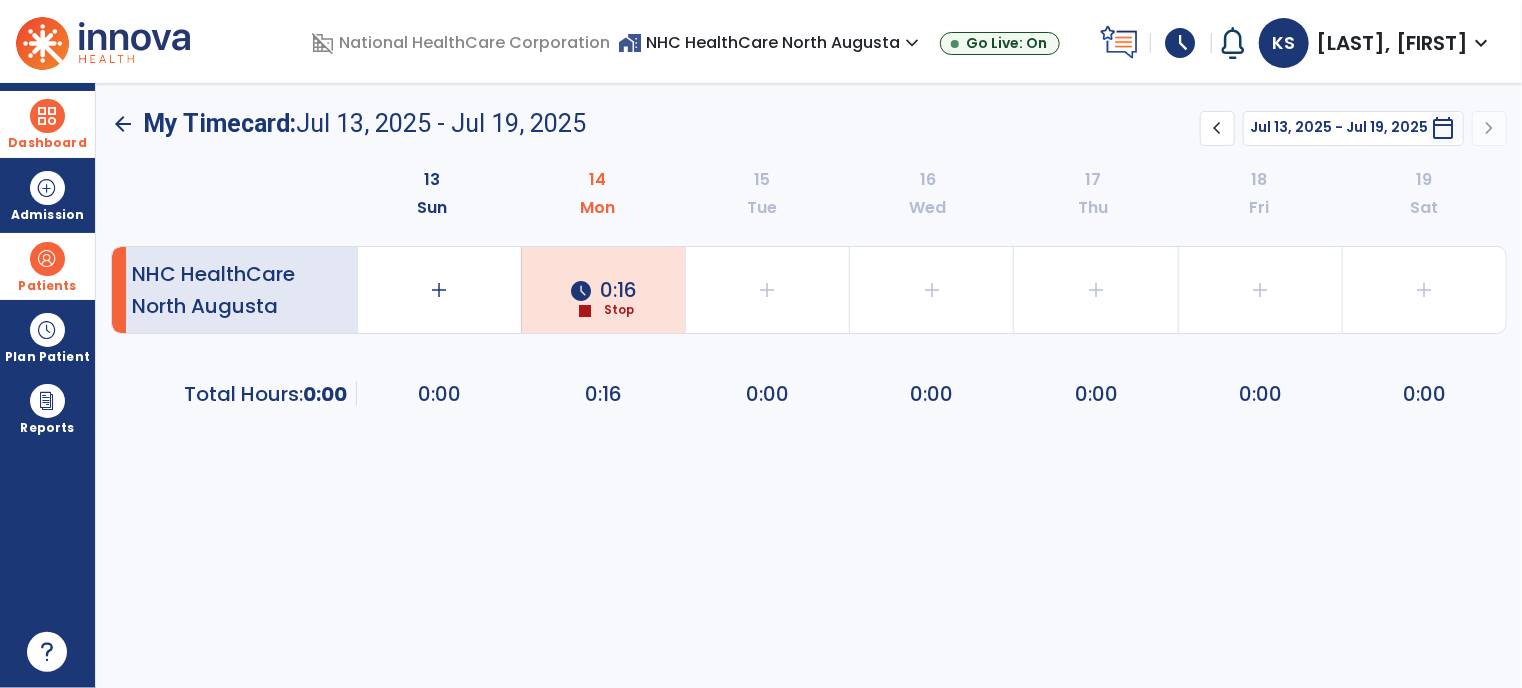 click on "schedule  0:16  stop  Stop" 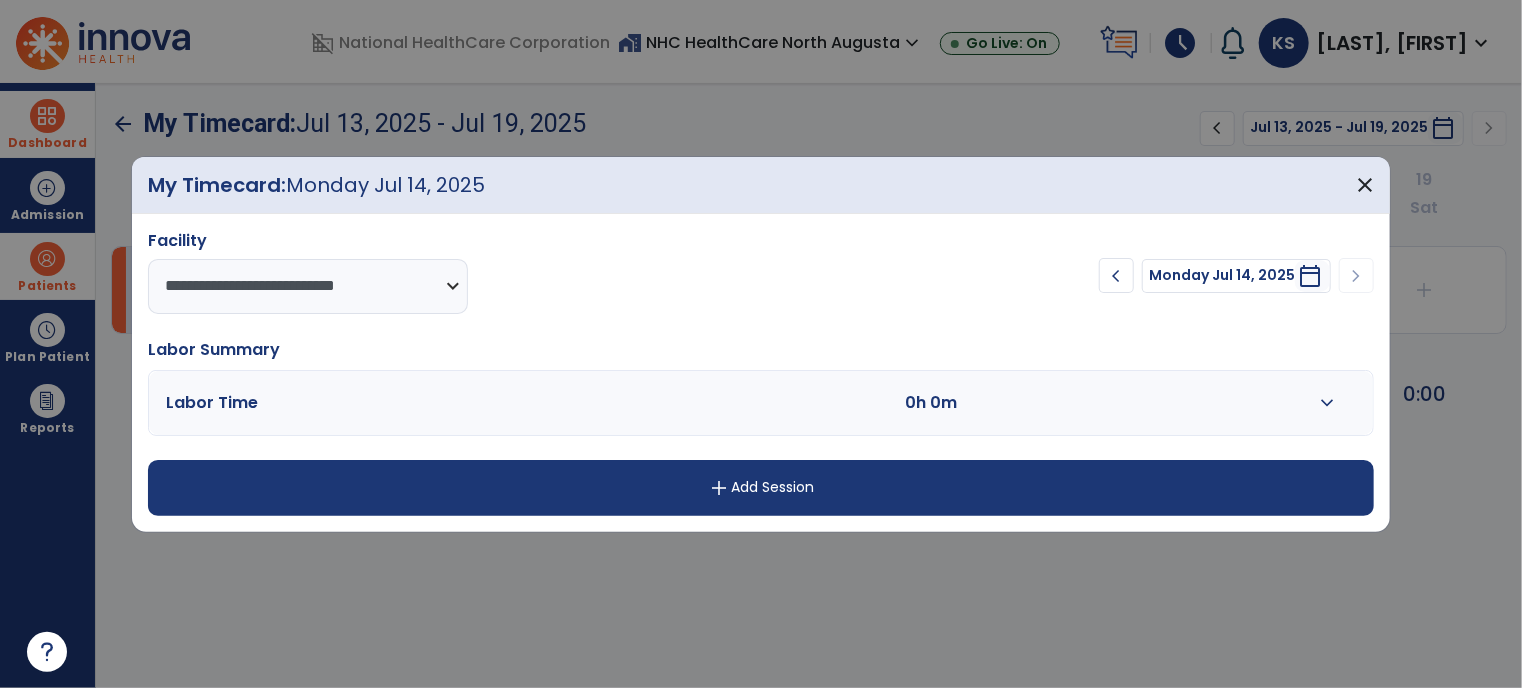 click on "expand_more" at bounding box center (1327, 403) 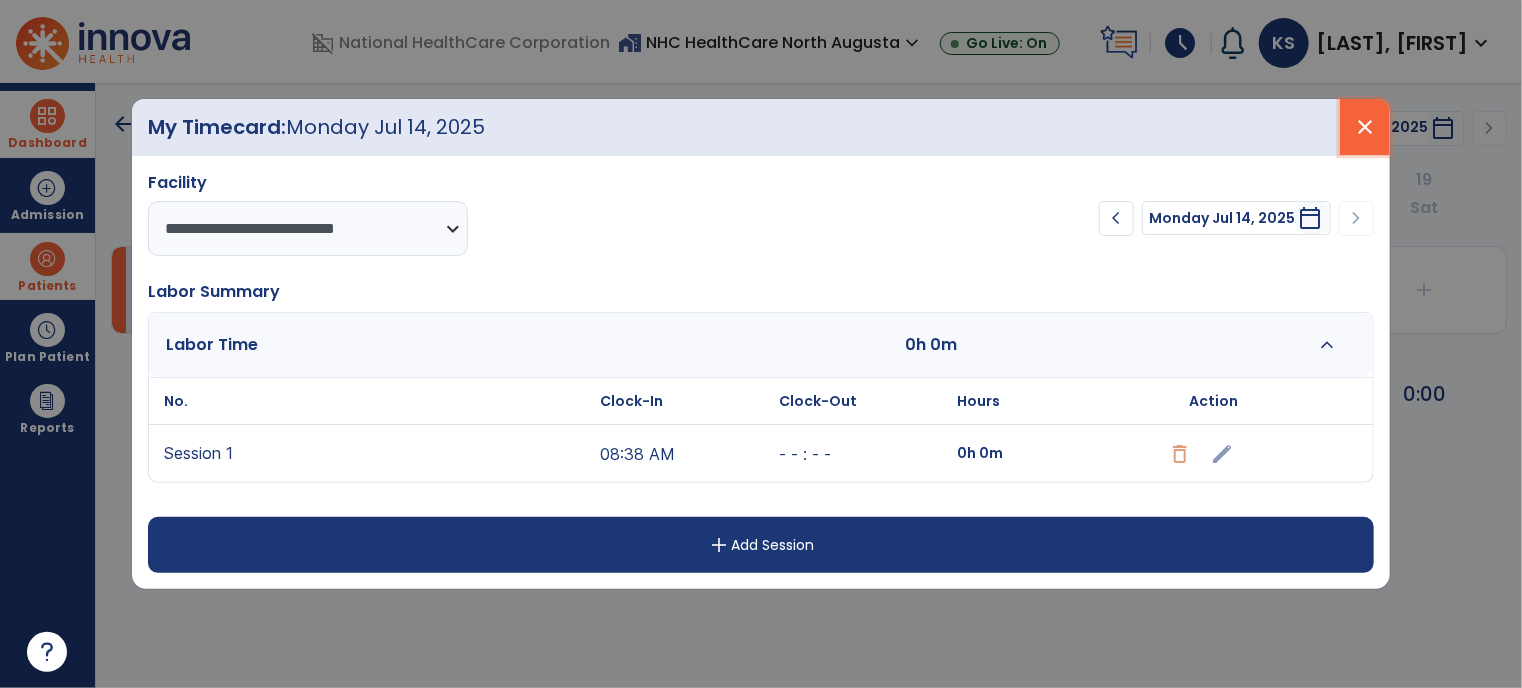 click on "close" at bounding box center (1365, 127) 